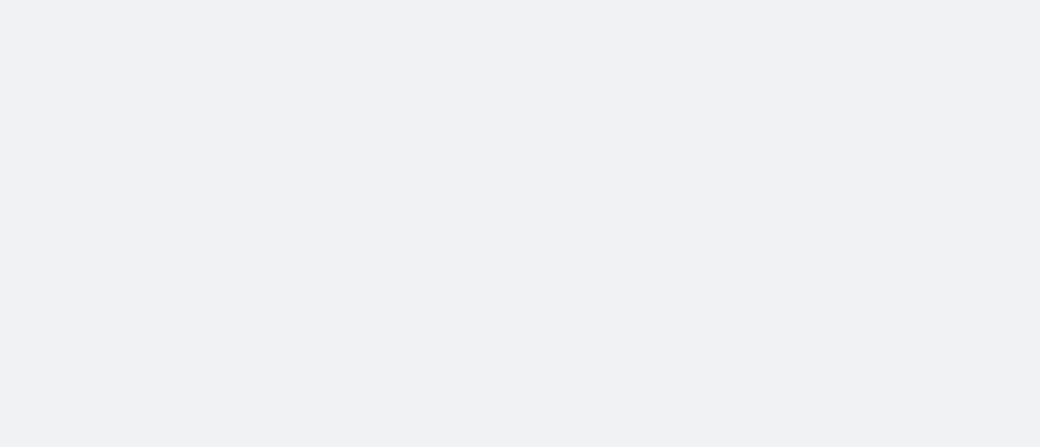 scroll, scrollTop: 0, scrollLeft: 0, axis: both 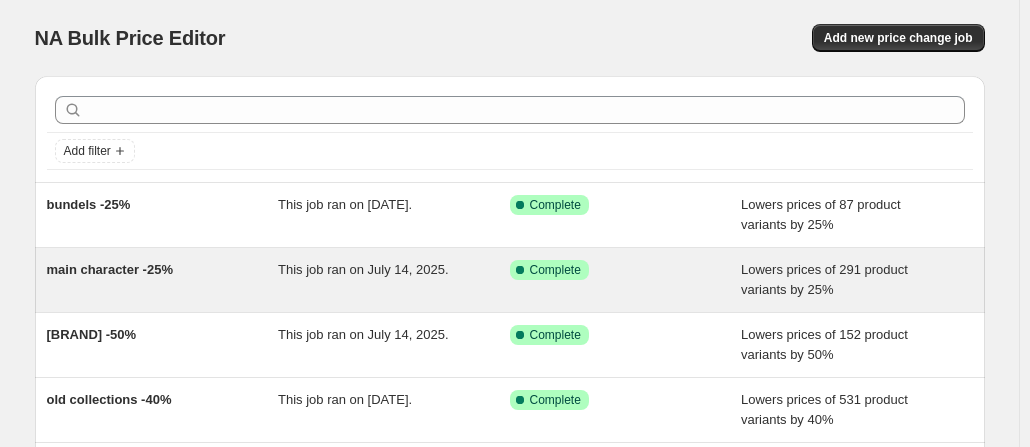 click on "This job ran on July 14, 2025." at bounding box center (363, 269) 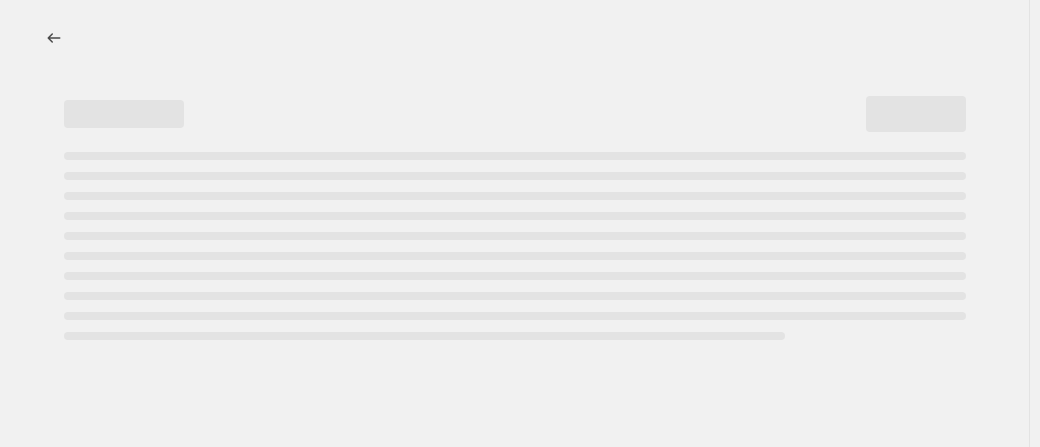 select on "percentage" 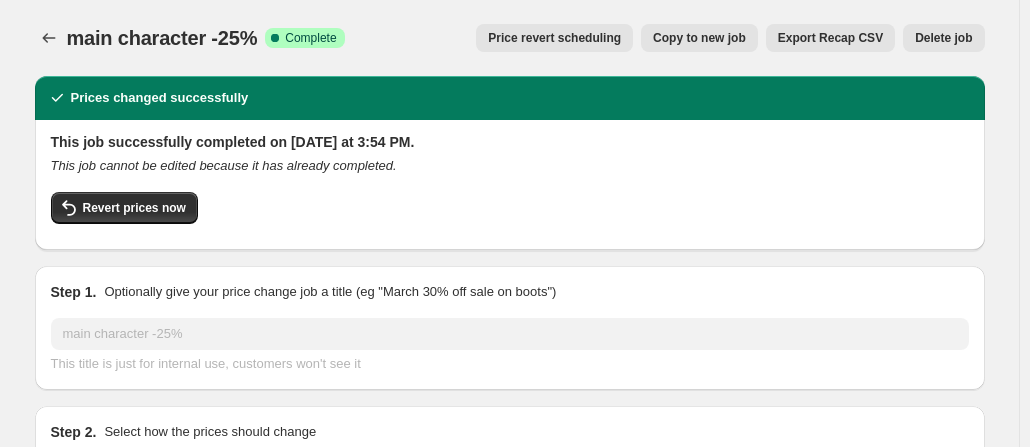 select on "collection" 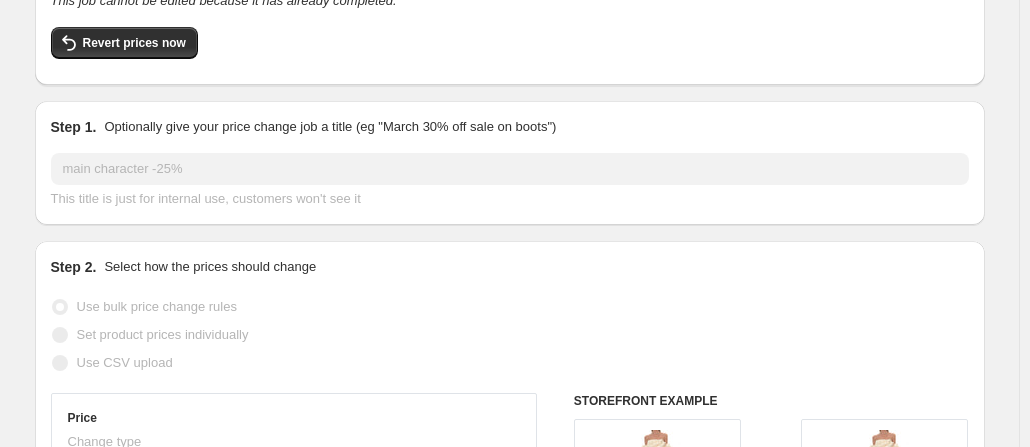 scroll, scrollTop: 180, scrollLeft: 0, axis: vertical 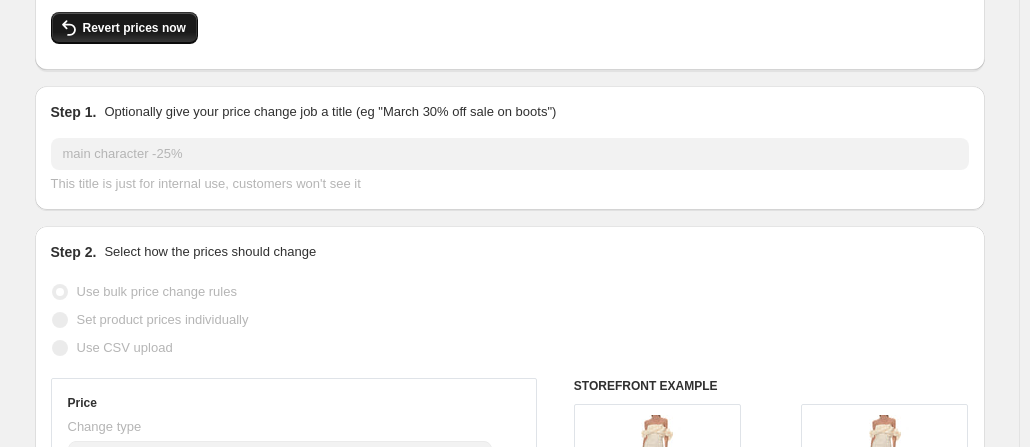 click on "Revert prices now" at bounding box center (134, 28) 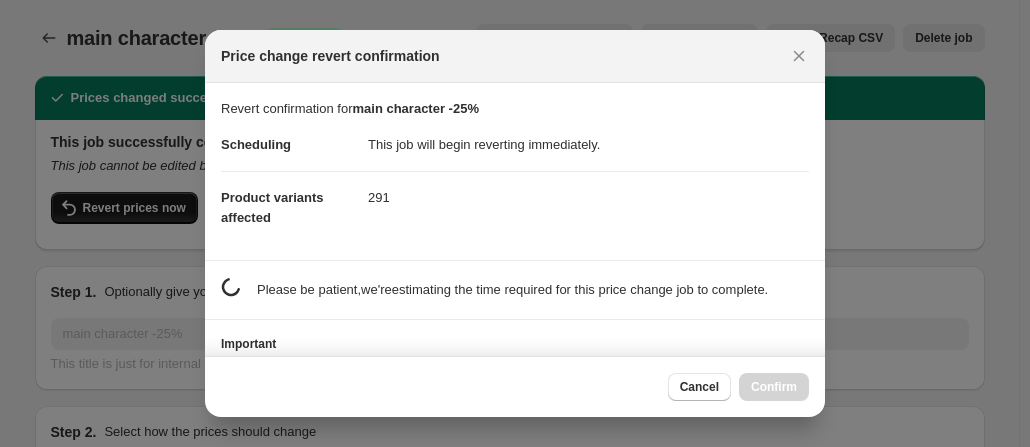 scroll, scrollTop: 0, scrollLeft: 0, axis: both 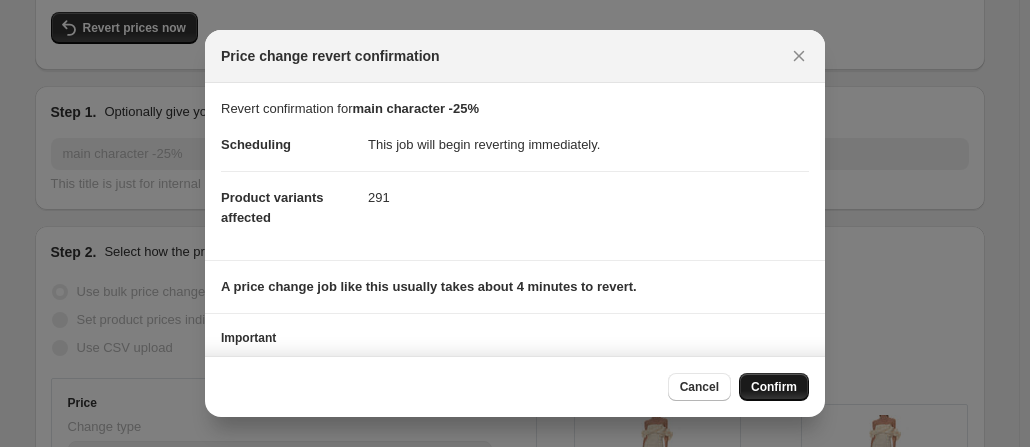 click on "Confirm" at bounding box center [774, 387] 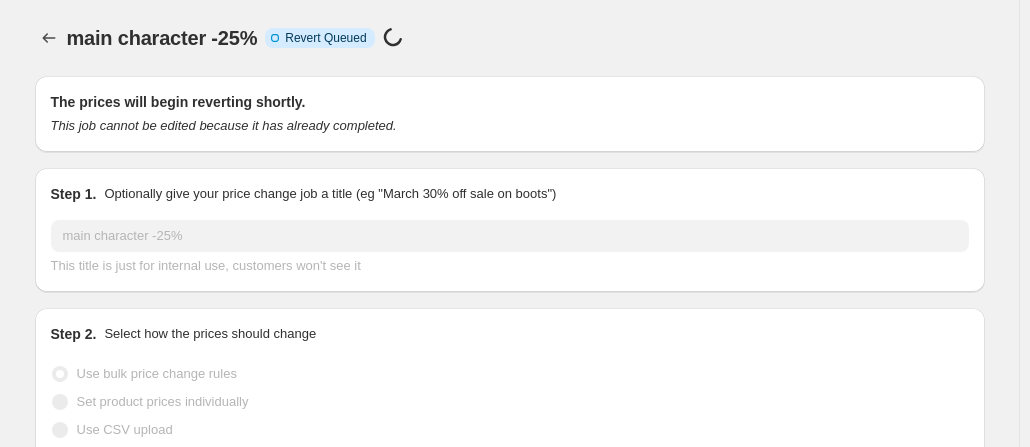 scroll, scrollTop: 180, scrollLeft: 0, axis: vertical 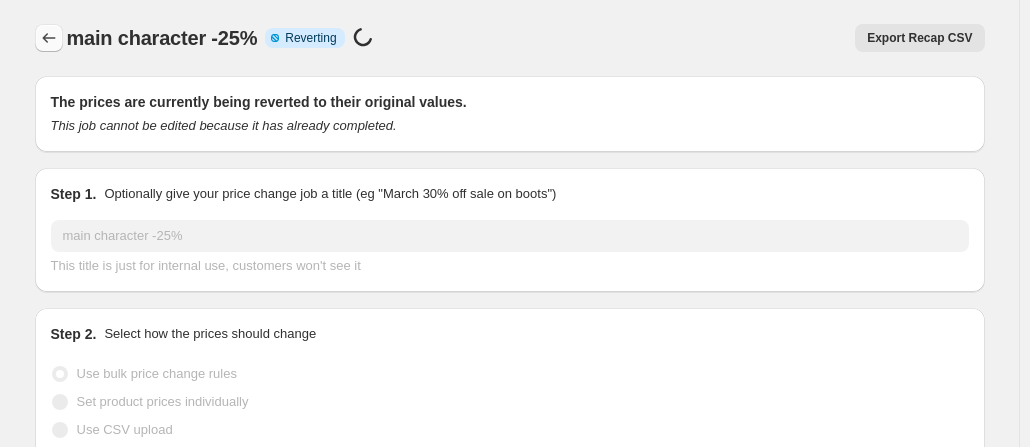 click 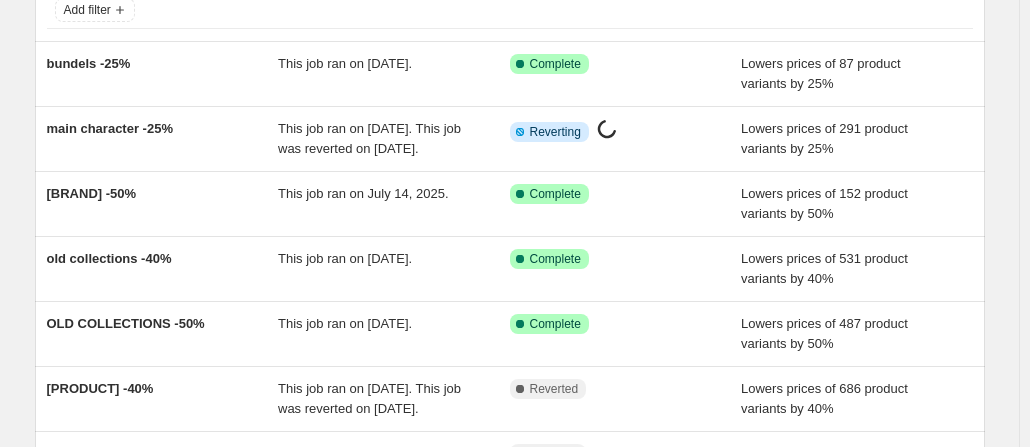 scroll, scrollTop: 136, scrollLeft: 0, axis: vertical 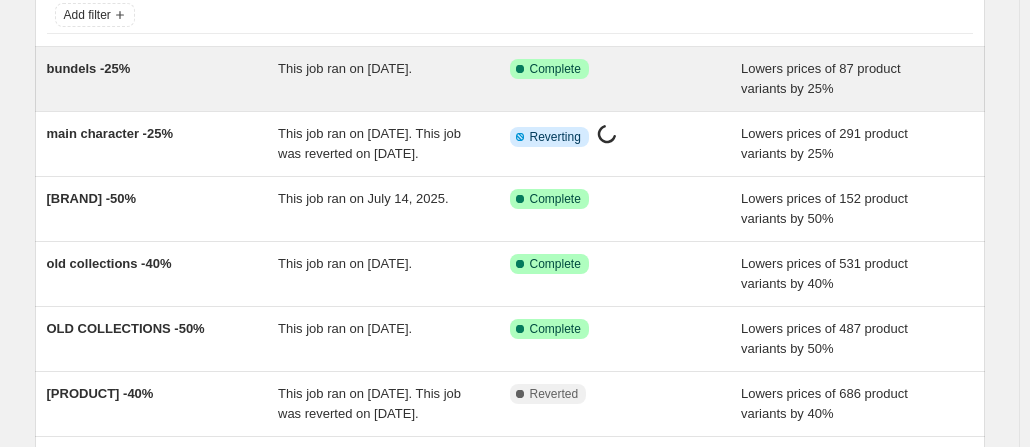 click on "This job ran on [DATE]." at bounding box center (345, 68) 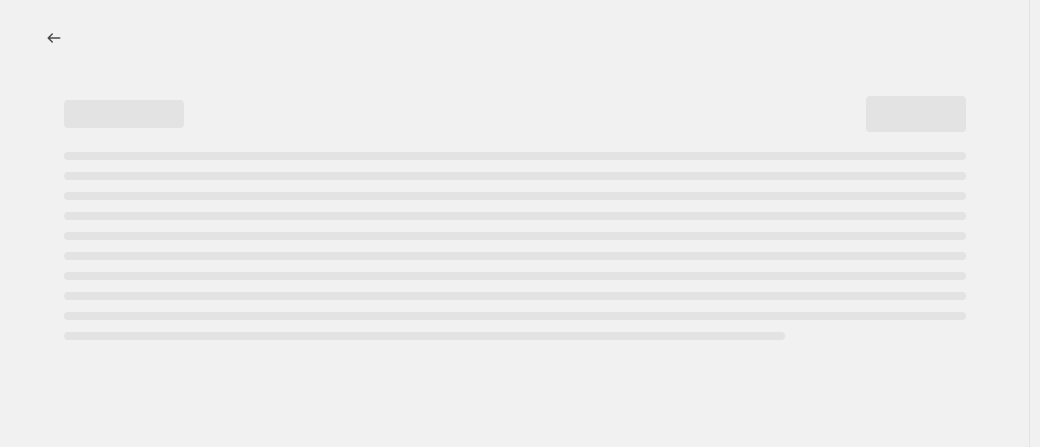 select on "percentage" 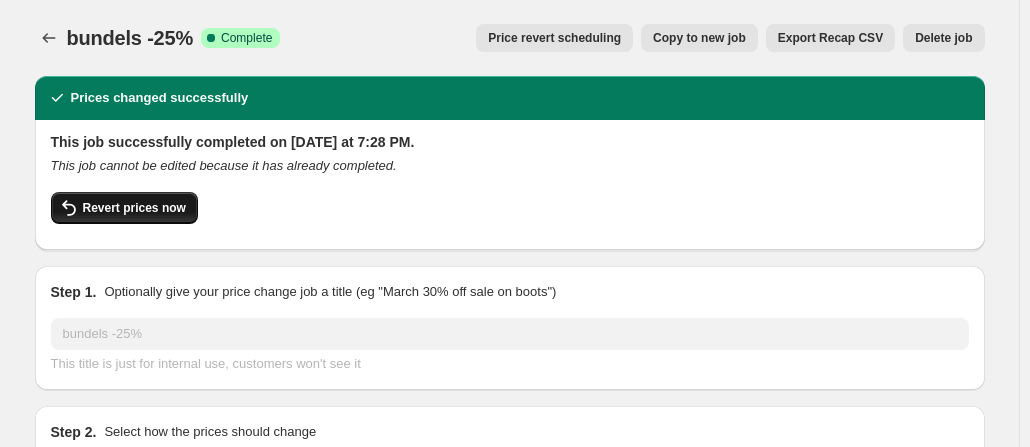click on "Revert prices now" at bounding box center [124, 208] 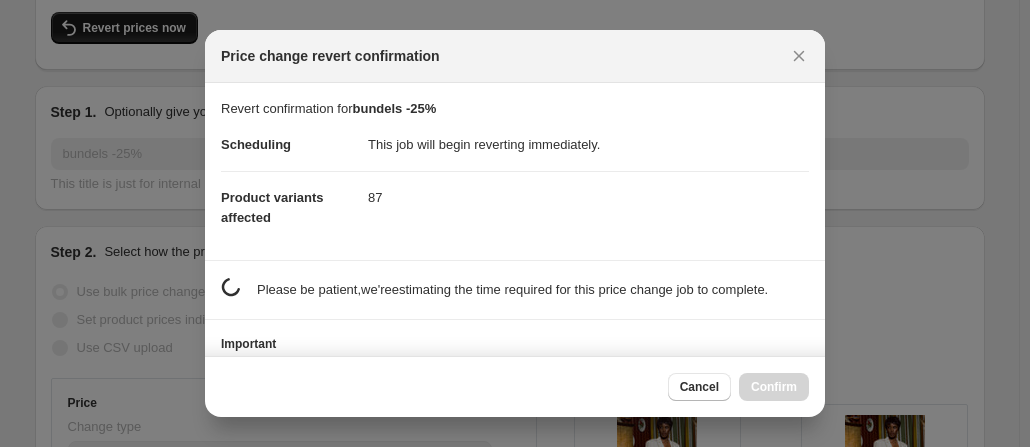 scroll, scrollTop: 0, scrollLeft: 0, axis: both 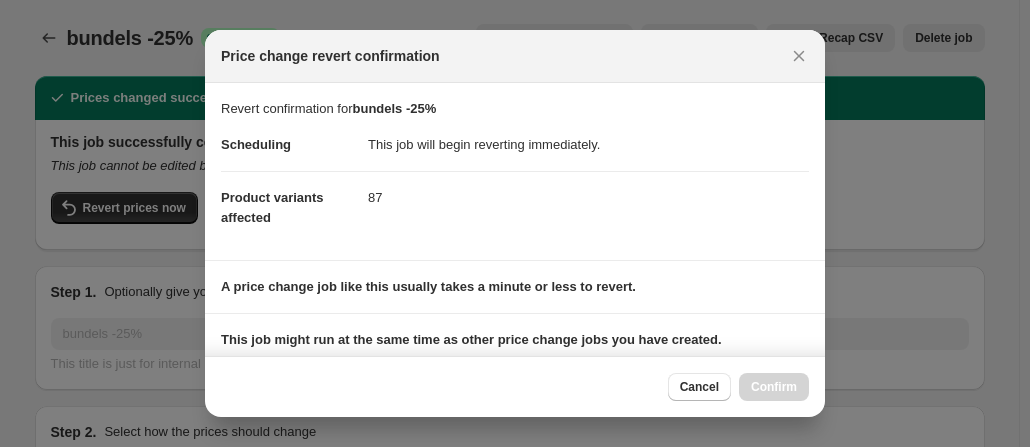 drag, startPoint x: 813, startPoint y: 182, endPoint x: 821, endPoint y: 199, distance: 18.788294 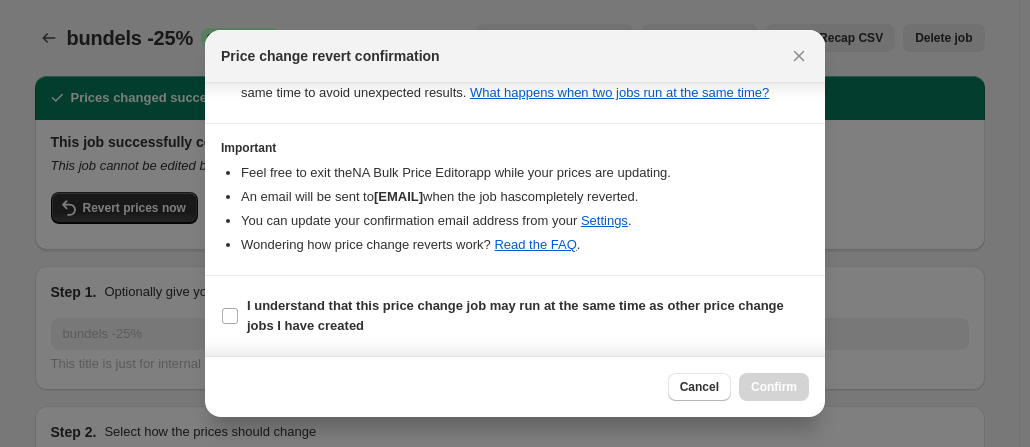 scroll, scrollTop: 330, scrollLeft: 0, axis: vertical 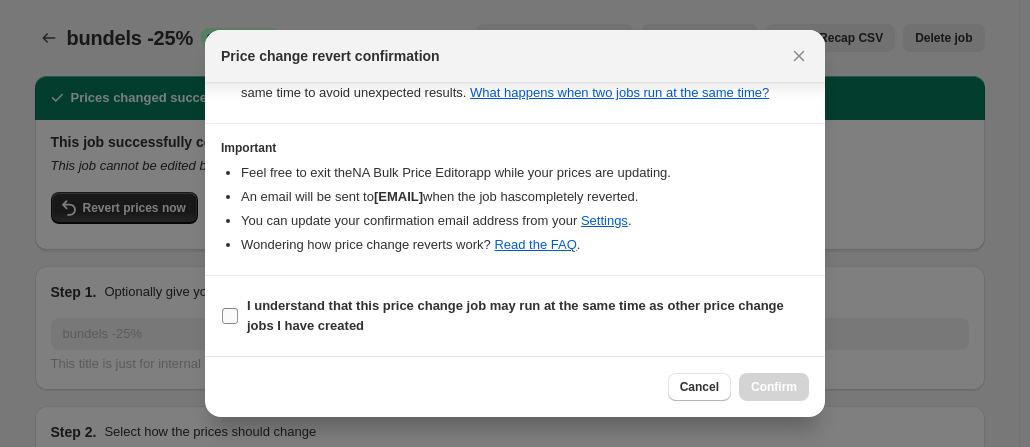 click on "I understand that this price change job may run at the same time as other price change jobs I have created" at bounding box center (230, 316) 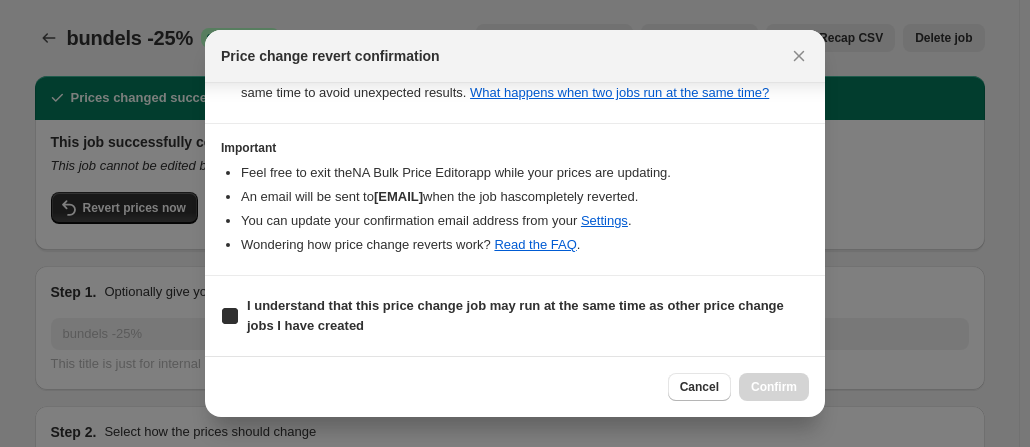 checkbox on "true" 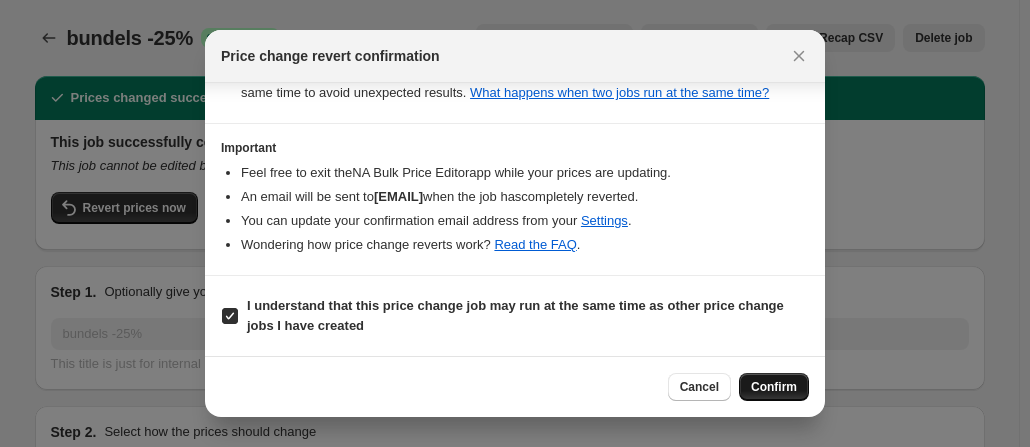 click on "Confirm" at bounding box center (774, 387) 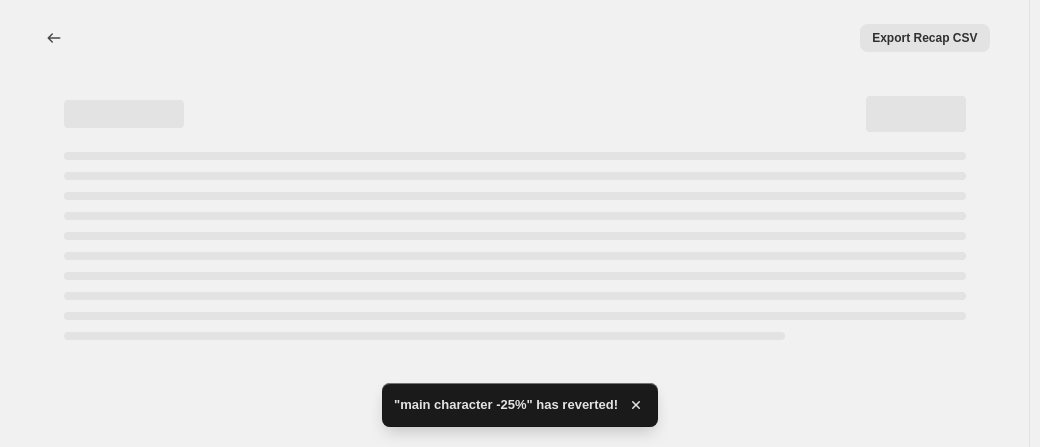 select on "percentage" 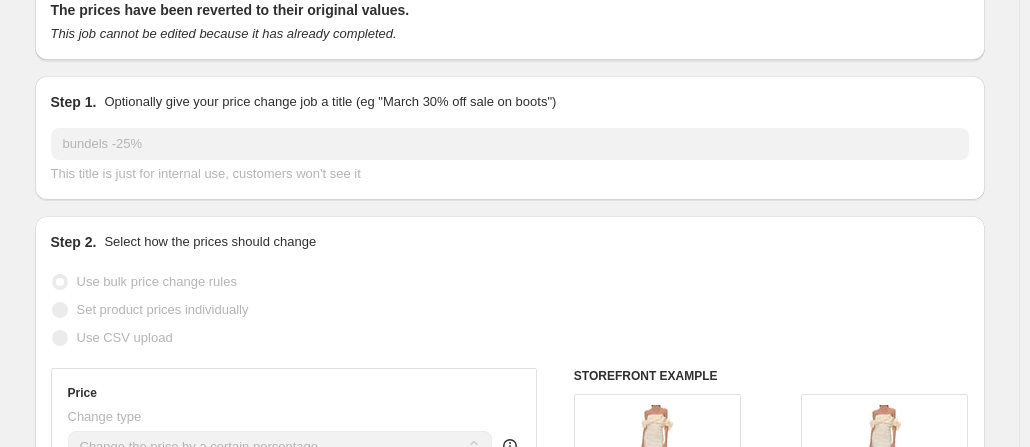 scroll, scrollTop: 0, scrollLeft: 0, axis: both 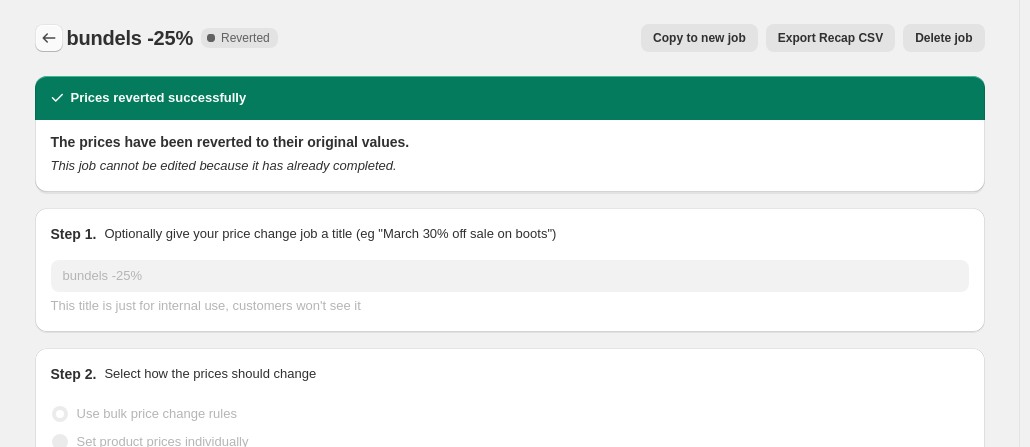 click 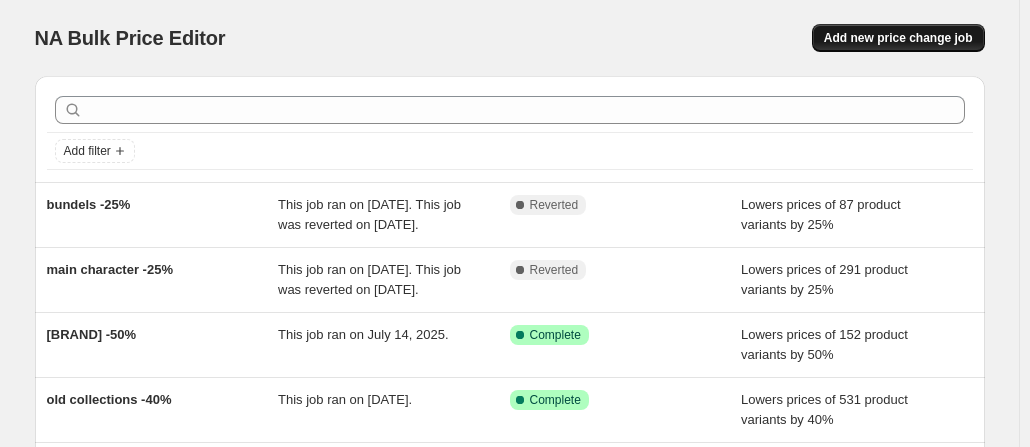 click on "Add new price change job" at bounding box center [898, 38] 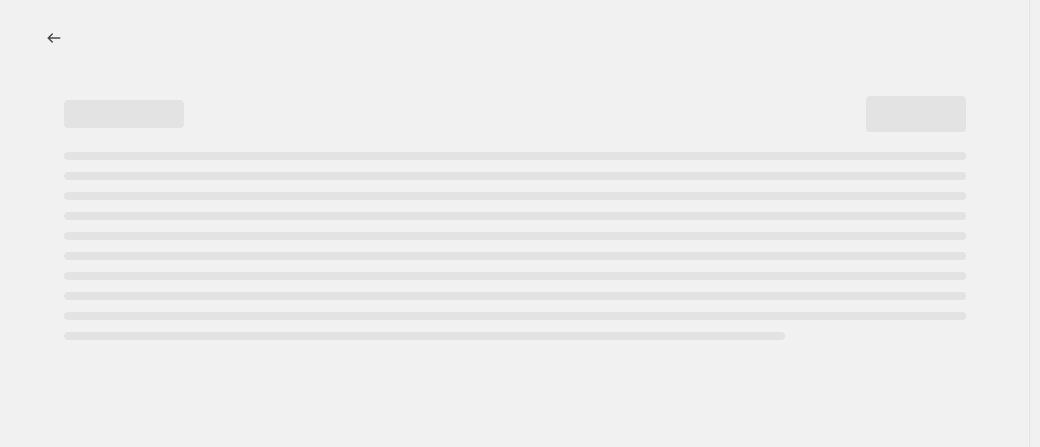 select on "percentage" 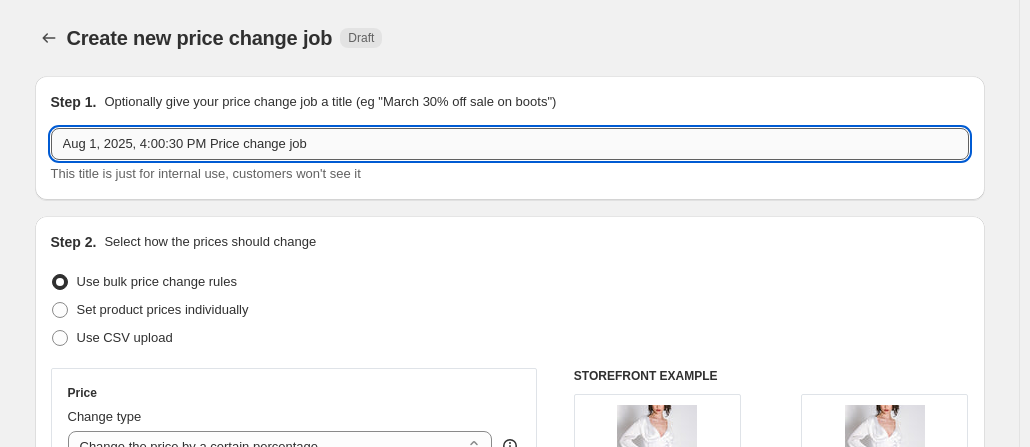 click on "Aug 1, 2025, 4:00:30 PM Price change job" at bounding box center (510, 144) 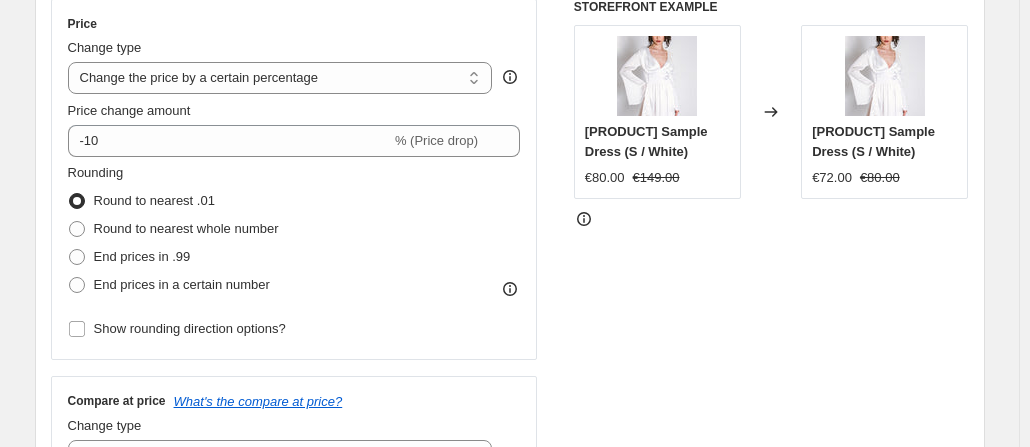 scroll, scrollTop: 441, scrollLeft: 0, axis: vertical 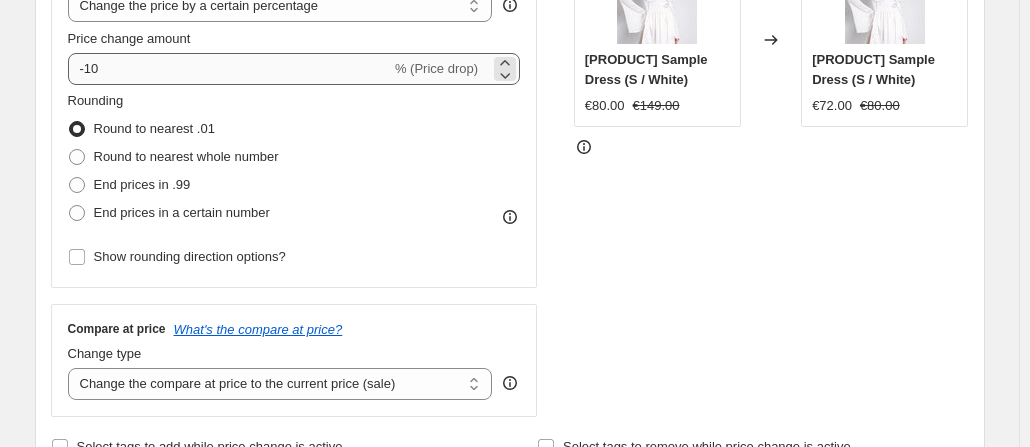 type on "Bundles -35%" 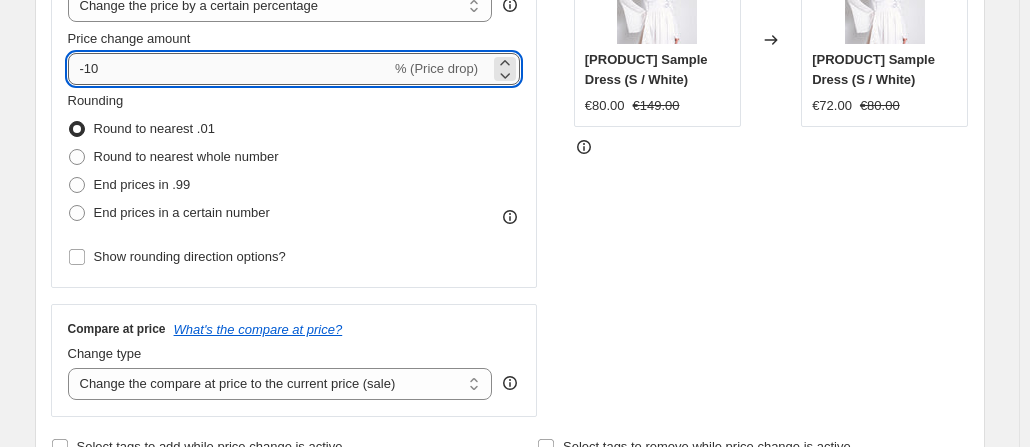 click on "-10" at bounding box center [229, 69] 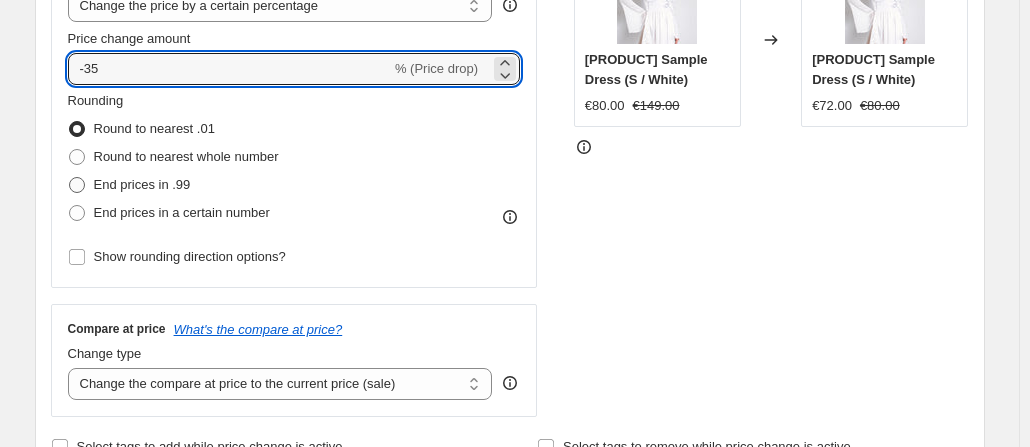 type on "-35" 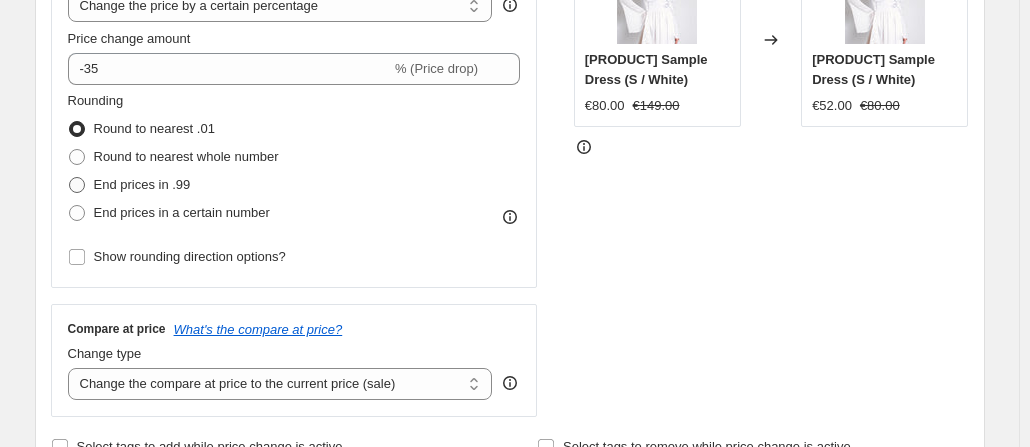 click at bounding box center [77, 185] 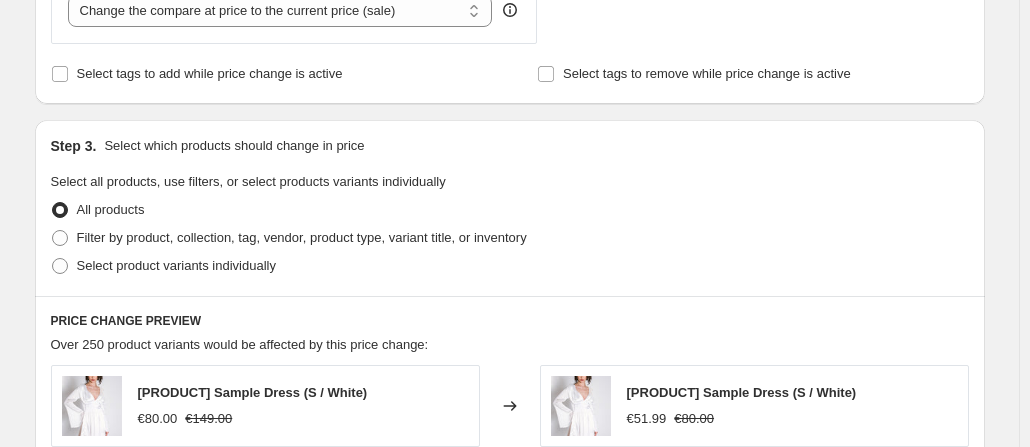 scroll, scrollTop: 807, scrollLeft: 0, axis: vertical 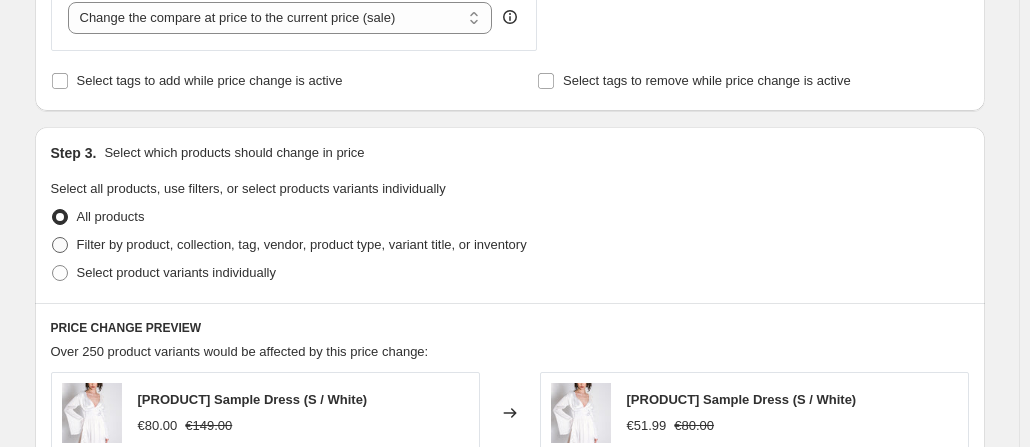 click on "Filter by product, collection, tag, vendor, product type, variant title, or inventory" at bounding box center [302, 244] 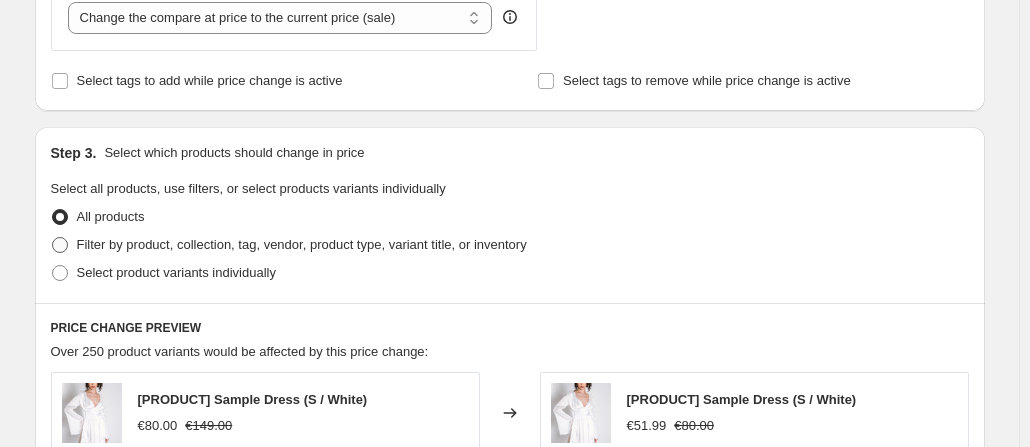 radio on "true" 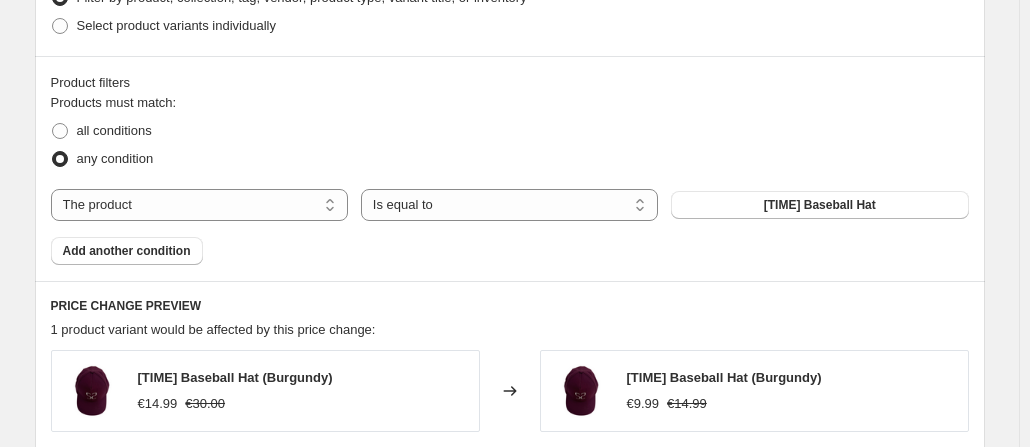 scroll, scrollTop: 1144, scrollLeft: 0, axis: vertical 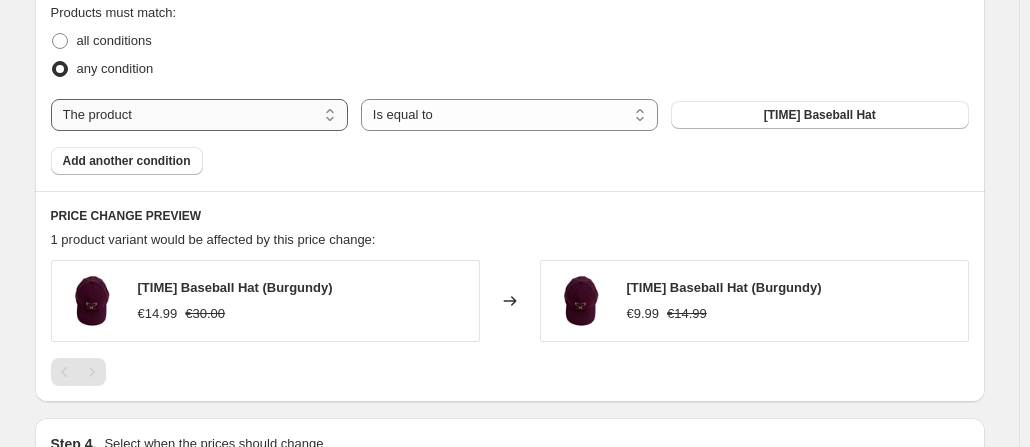 click on "The product The product's collection The product's tag The product's vendor The product's type The product's status The variant's title Inventory quantity" at bounding box center (199, 115) 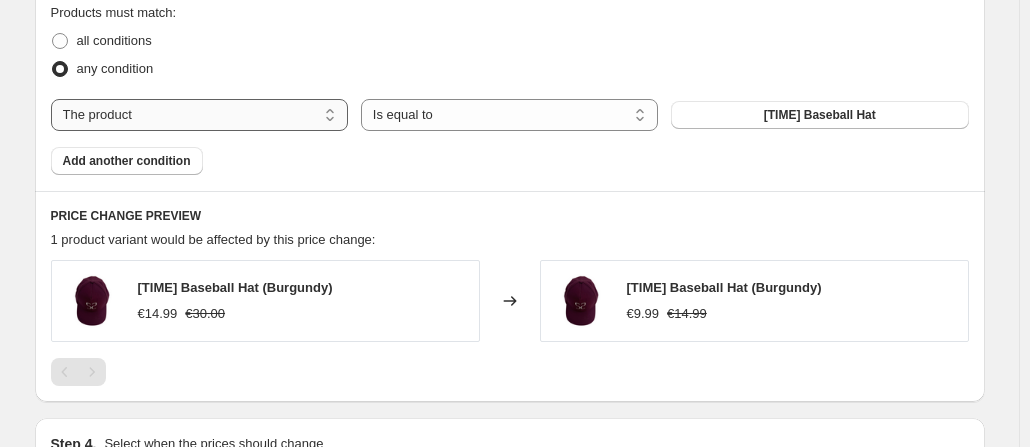 select on "collection" 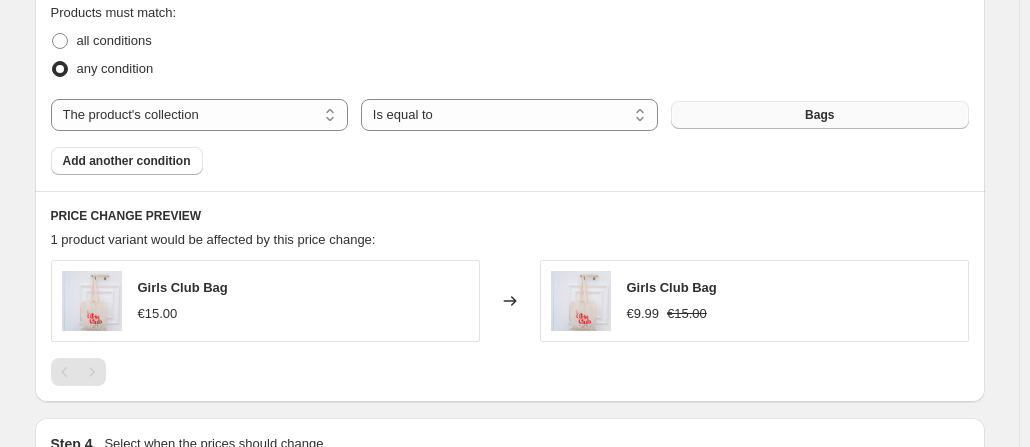click on "Bags" at bounding box center [819, 115] 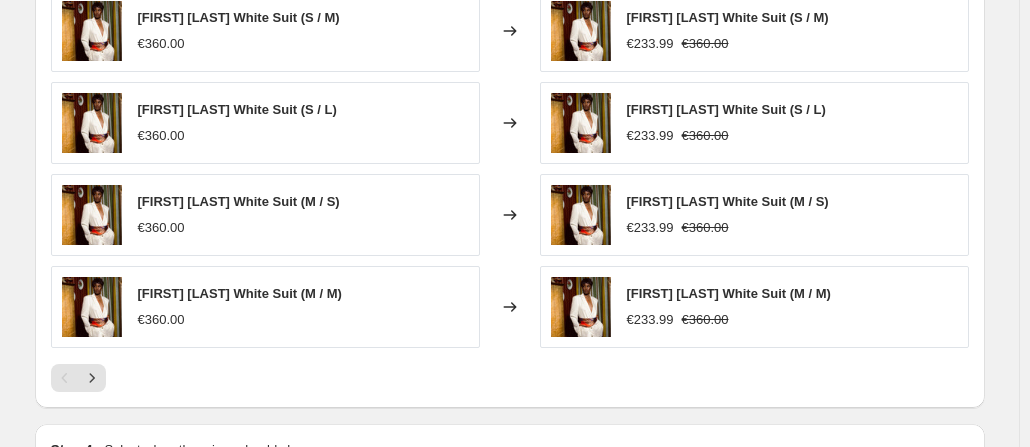 scroll, scrollTop: 1770, scrollLeft: 0, axis: vertical 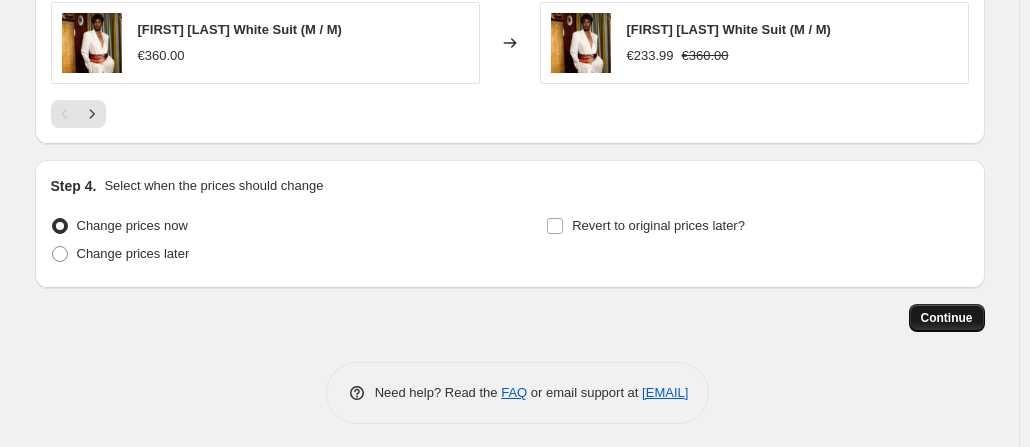 click on "Continue" at bounding box center (947, 318) 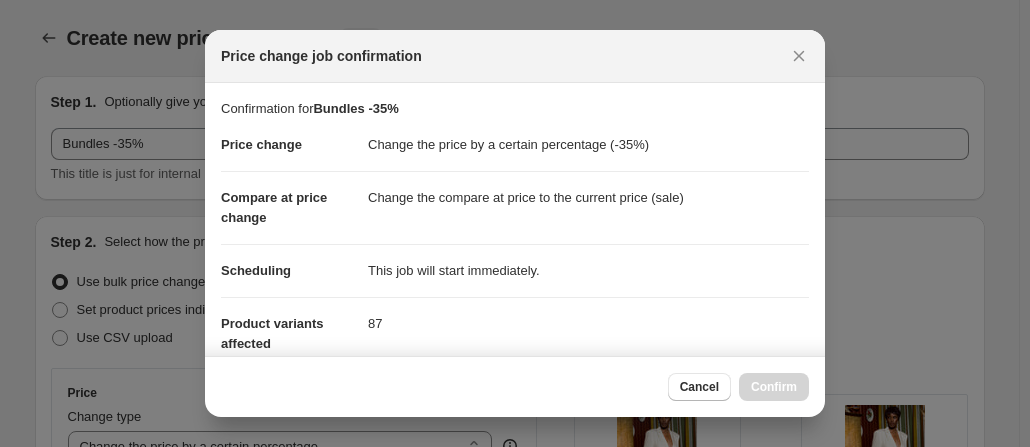 scroll, scrollTop: 1770, scrollLeft: 0, axis: vertical 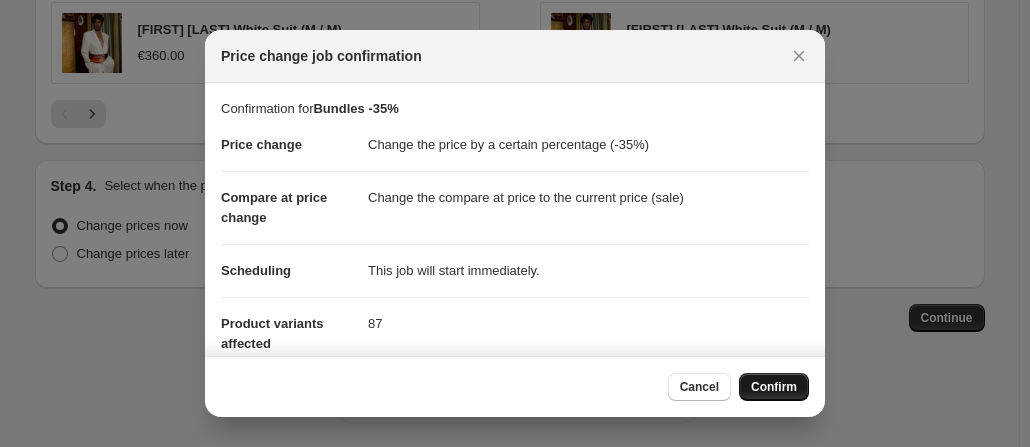 click on "Confirm" at bounding box center [774, 387] 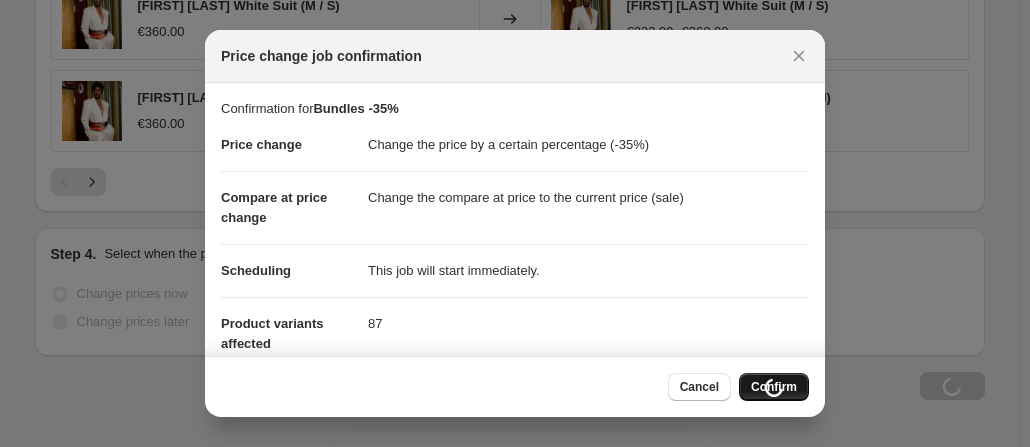 scroll, scrollTop: 1838, scrollLeft: 0, axis: vertical 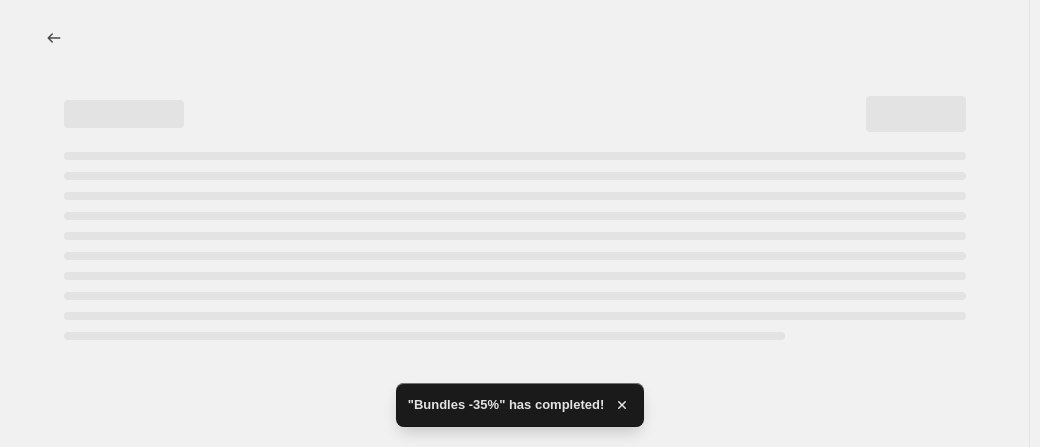 select on "percentage" 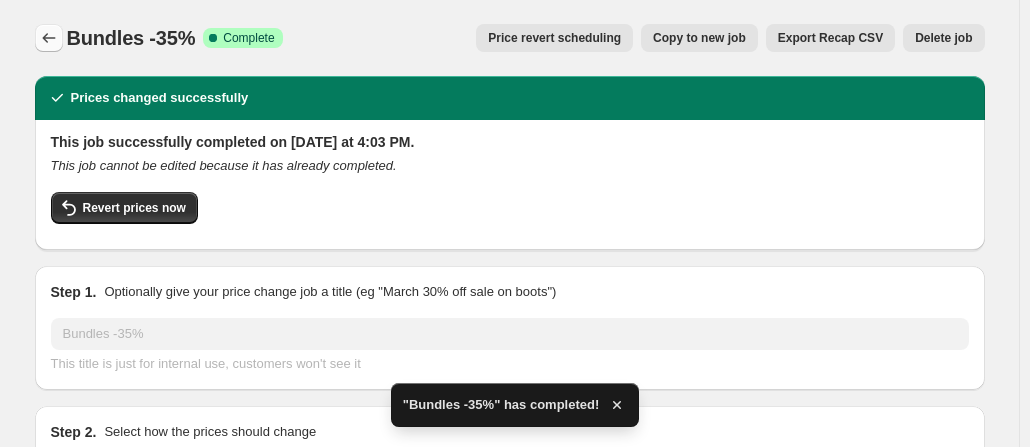click 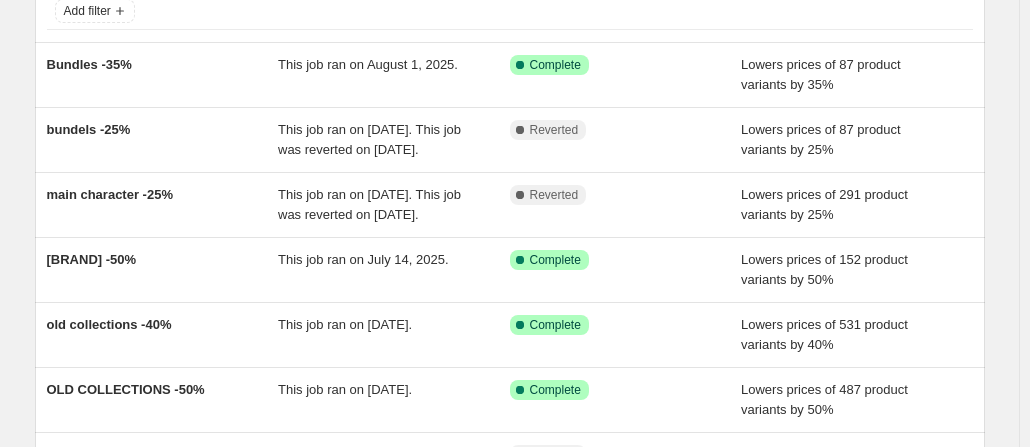 scroll, scrollTop: 138, scrollLeft: 0, axis: vertical 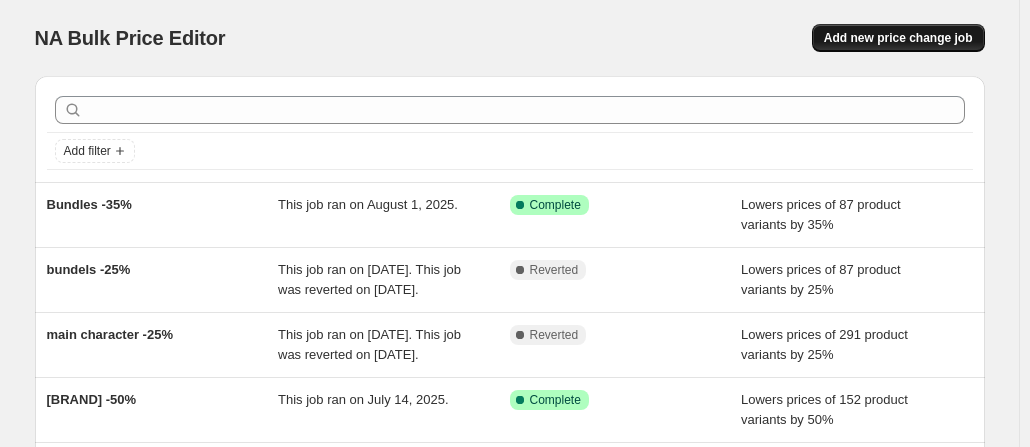 click on "Add new price change job" at bounding box center [898, 38] 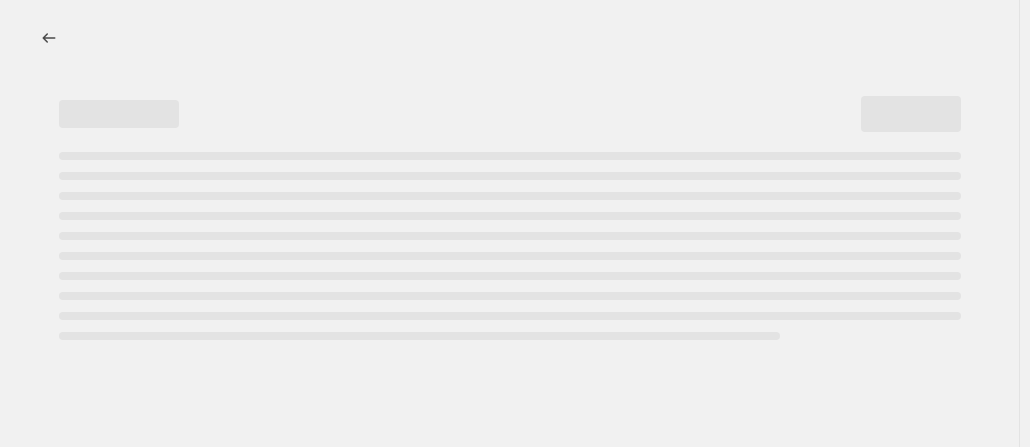select on "percentage" 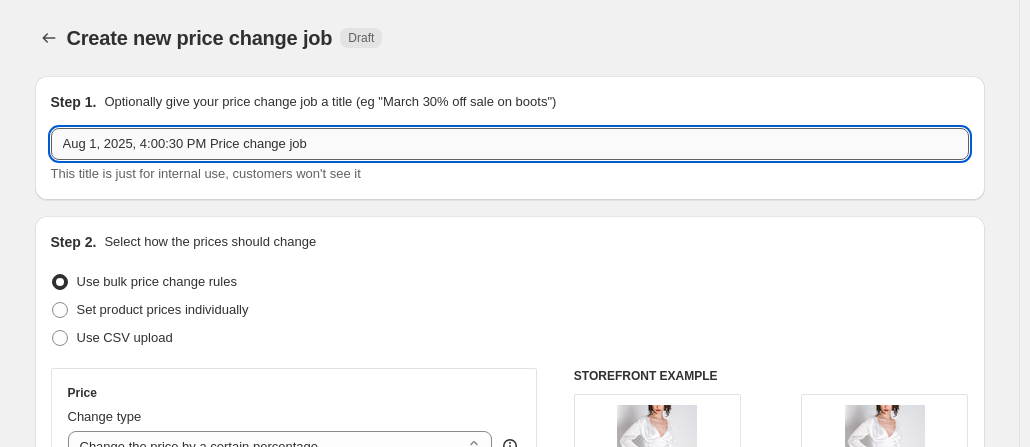 click on "Aug 1, 2025, 4:00:30 PM Price change job" at bounding box center (510, 144) 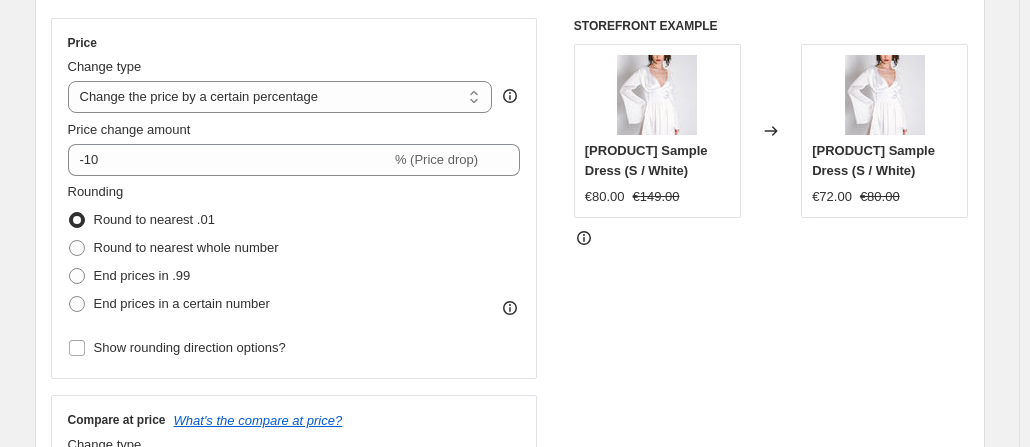 scroll, scrollTop: 356, scrollLeft: 0, axis: vertical 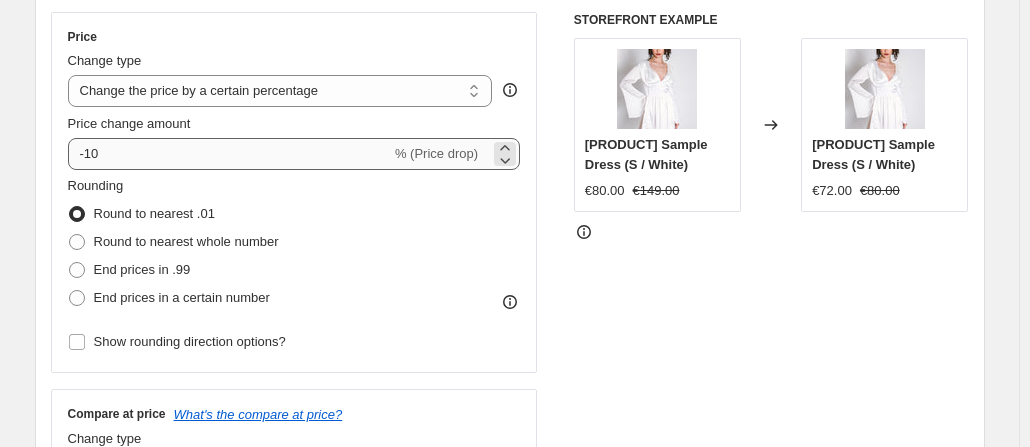 type on "Main Character -35%" 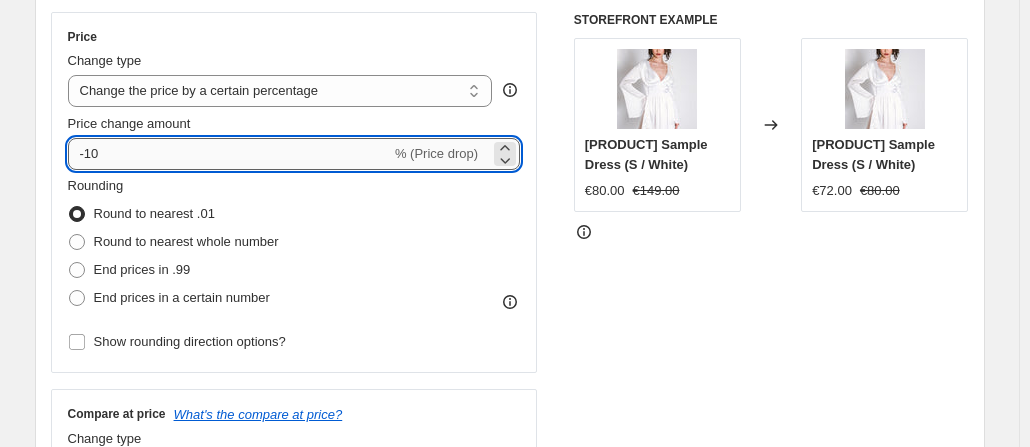 click on "-10" at bounding box center [229, 154] 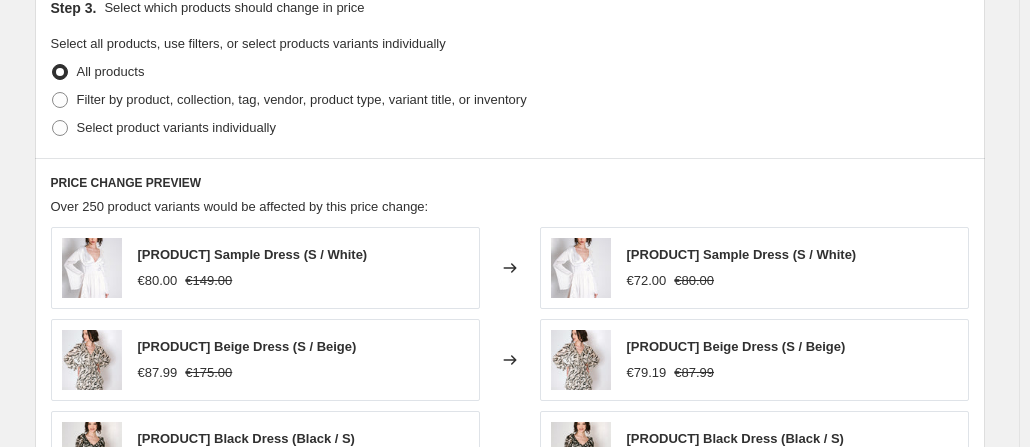 scroll, scrollTop: 958, scrollLeft: 0, axis: vertical 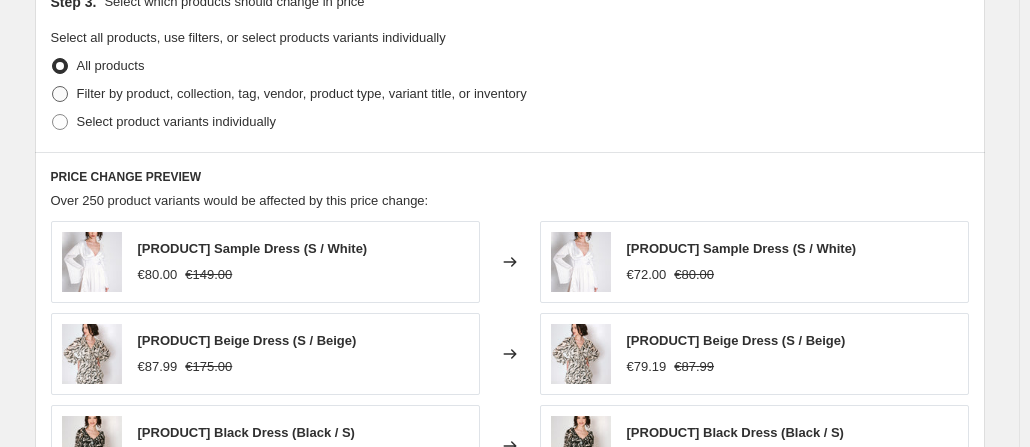 type on "-35" 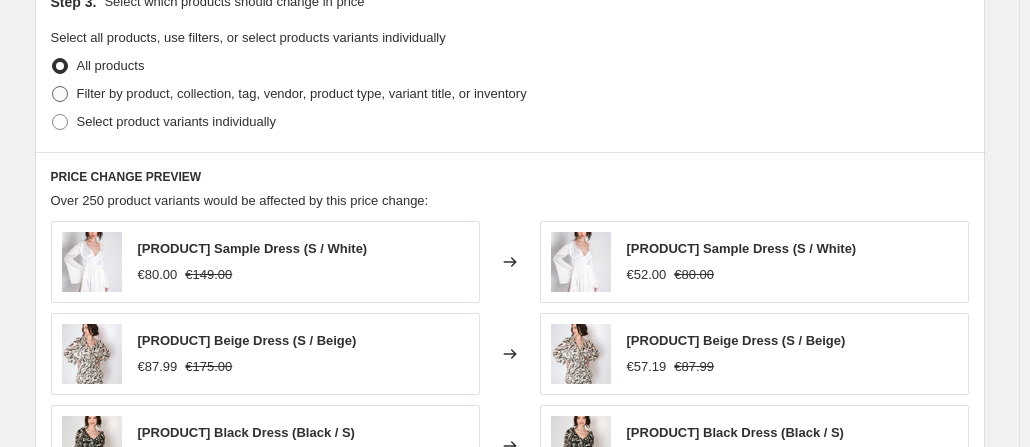 click on "Filter by product, collection, tag, vendor, product type, variant title, or inventory" at bounding box center (302, 93) 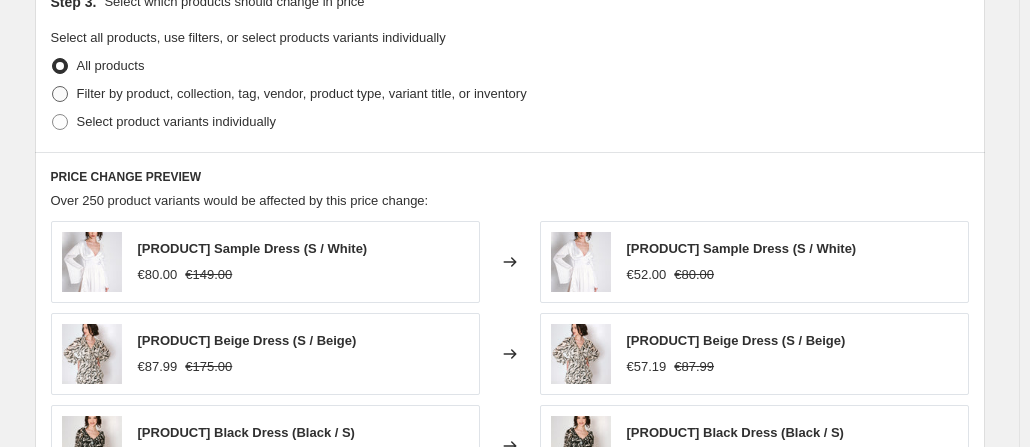 radio on "true" 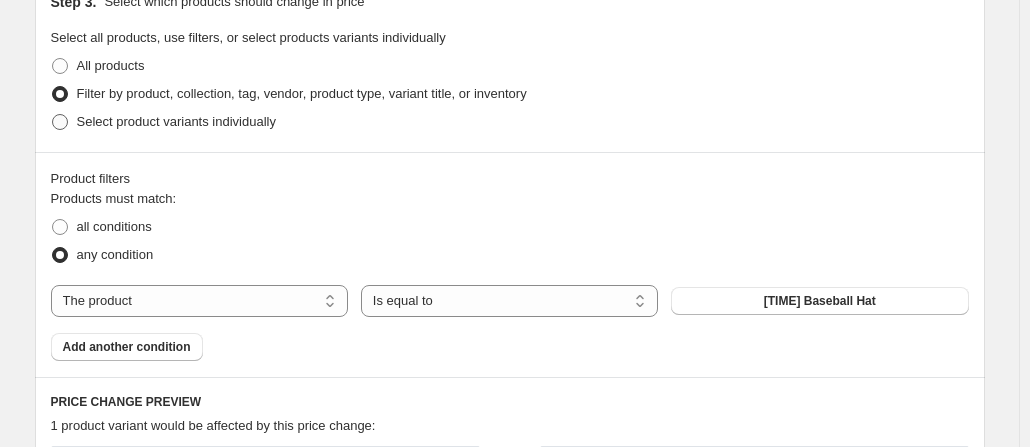 click on "Select product variants individually" at bounding box center (176, 121) 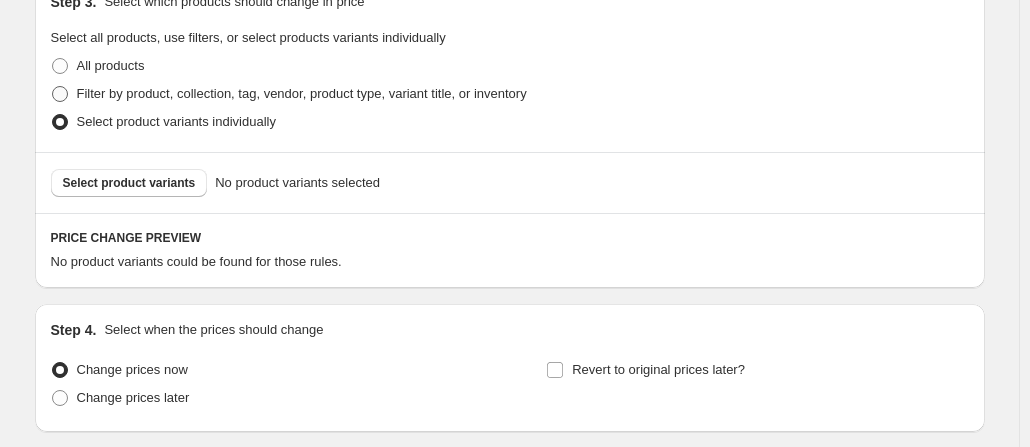 click on "Filter by product, collection, tag, vendor, product type, variant title, or inventory" at bounding box center [302, 93] 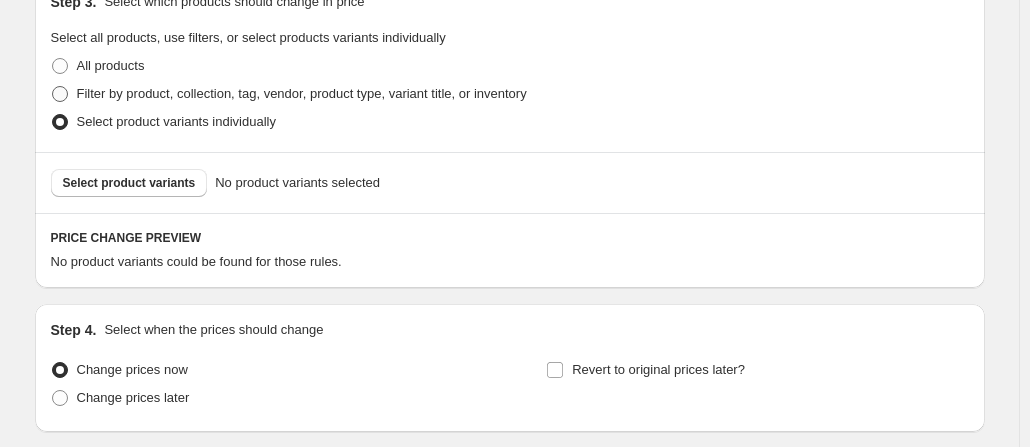 radio on "true" 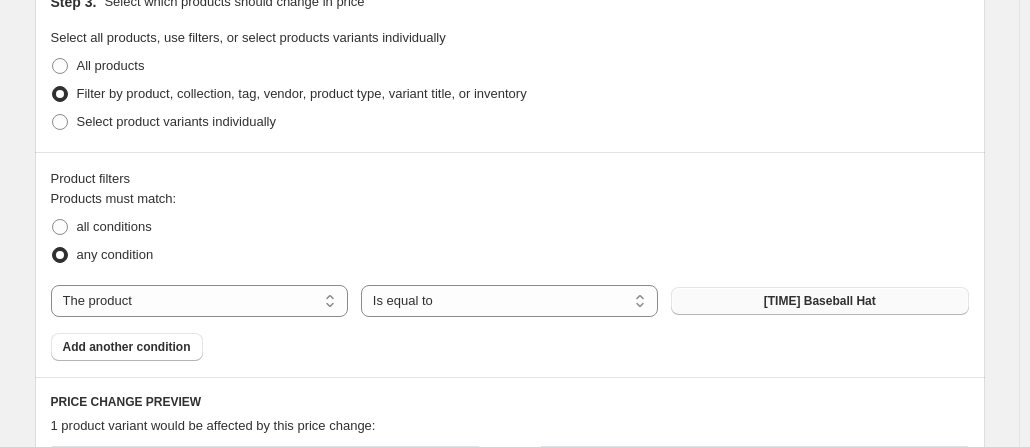 click on "[TIME] Baseball Hat" at bounding box center [819, 301] 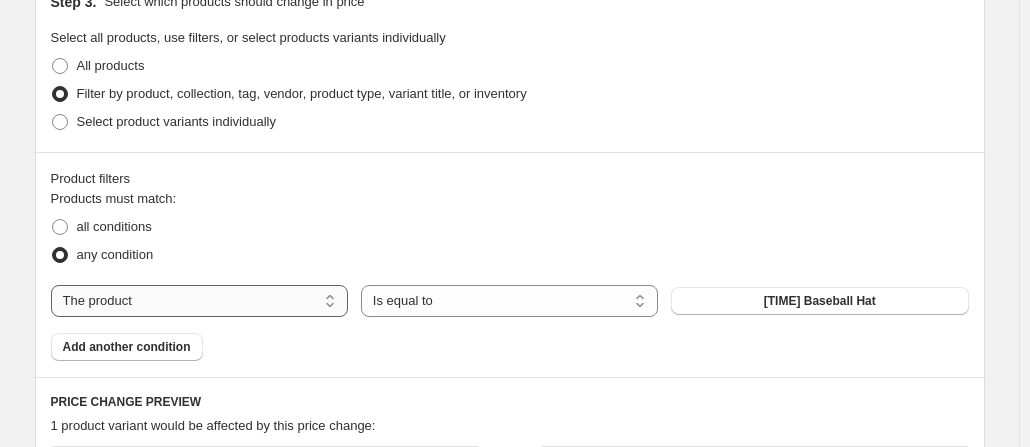 click on "The product The product's collection The product's tag The product's vendor The product's type The product's status The variant's title Inventory quantity" at bounding box center [199, 301] 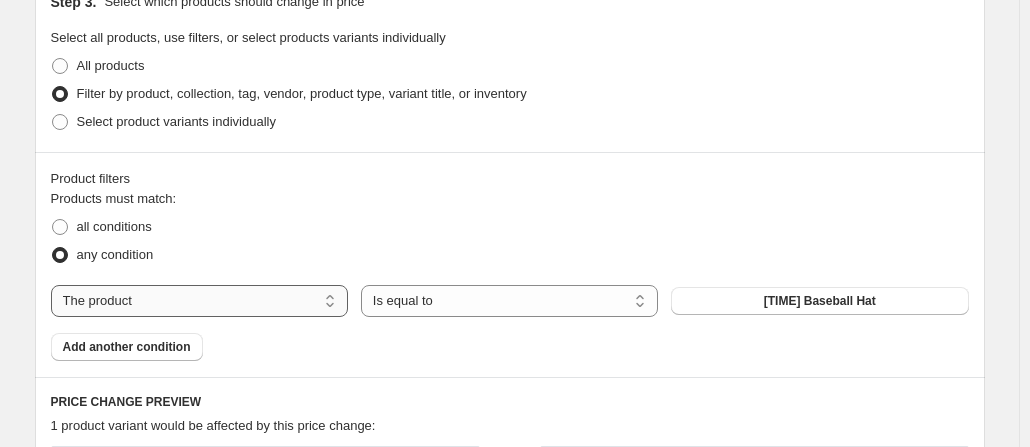 select on "collection" 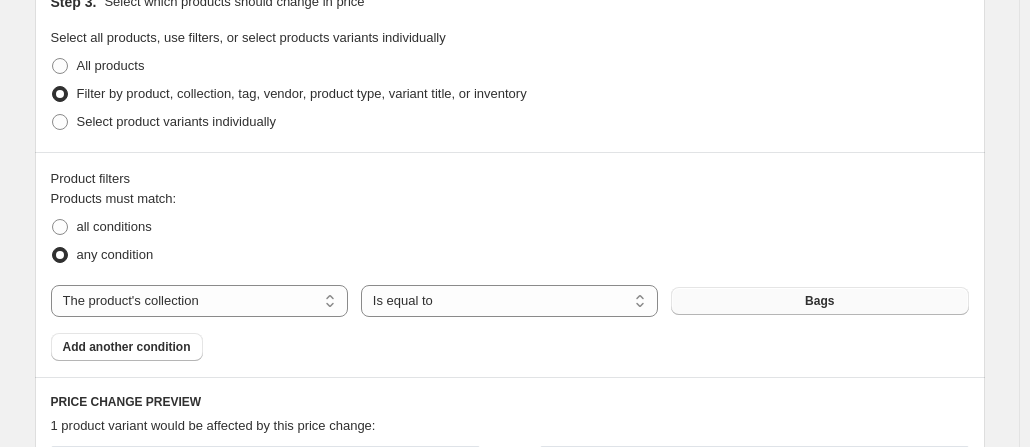 click on "Bags" at bounding box center [819, 301] 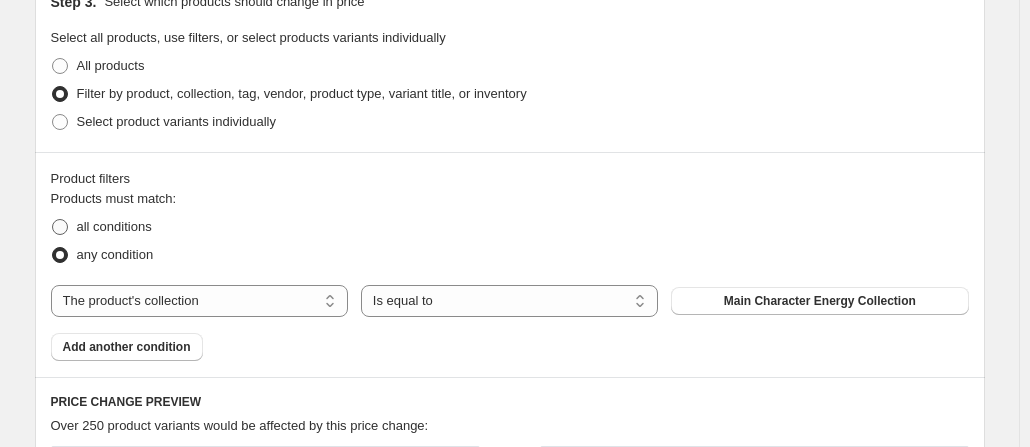 click on "all conditions" at bounding box center (114, 226) 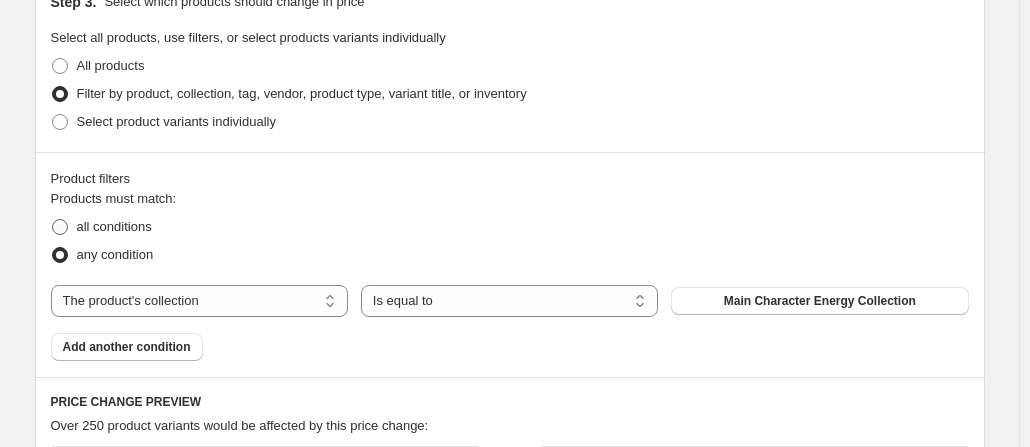 radio on "true" 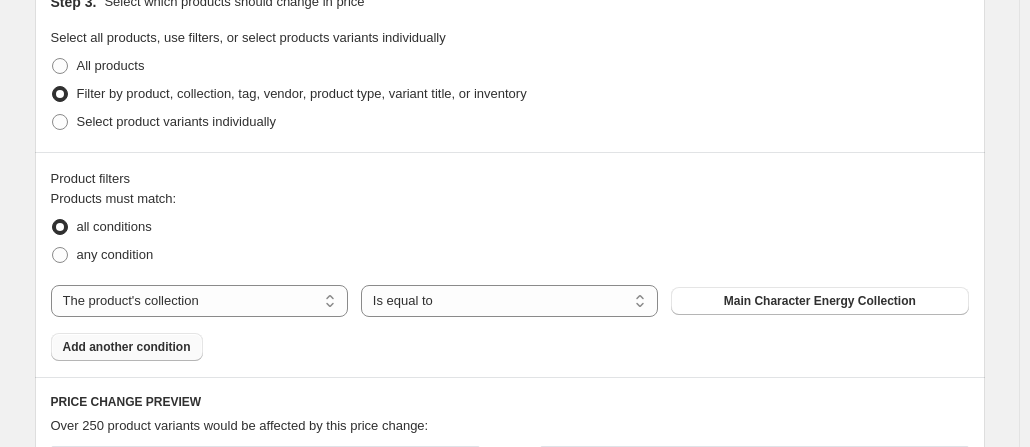 click on "Add another condition" at bounding box center [127, 347] 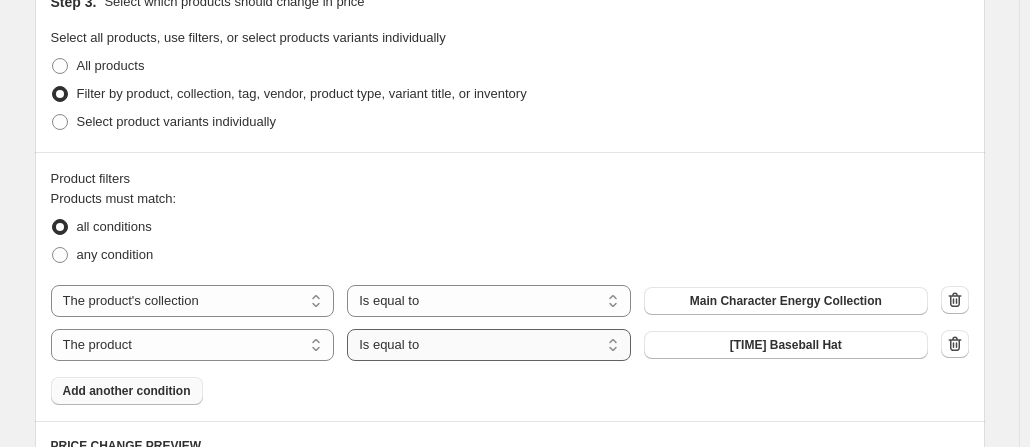click on "Is equal to Is not equal to" at bounding box center [489, 345] 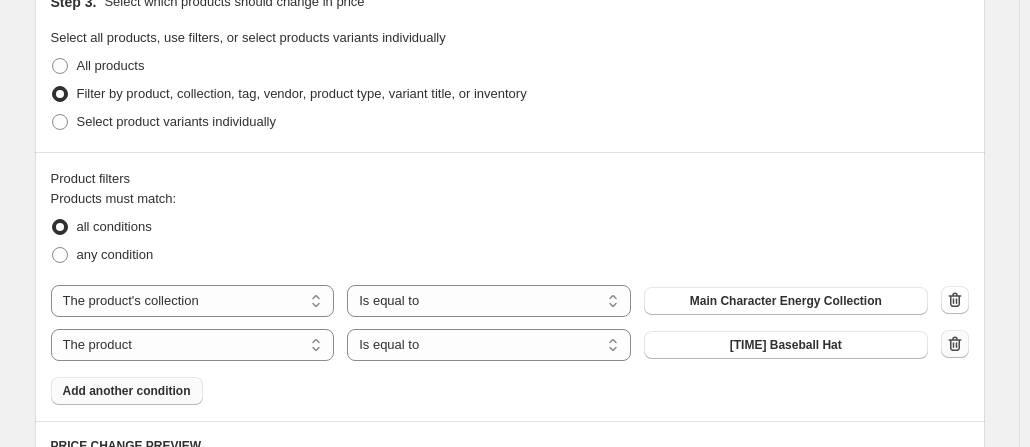 click 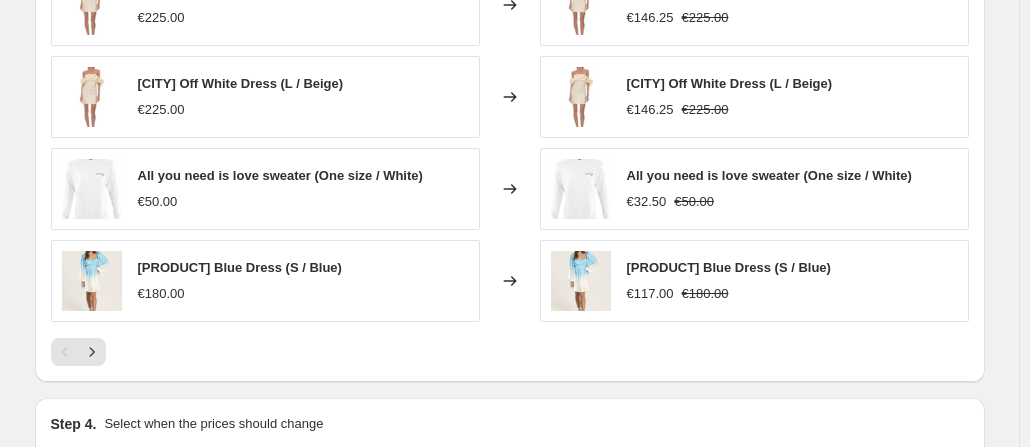 scroll, scrollTop: 1770, scrollLeft: 0, axis: vertical 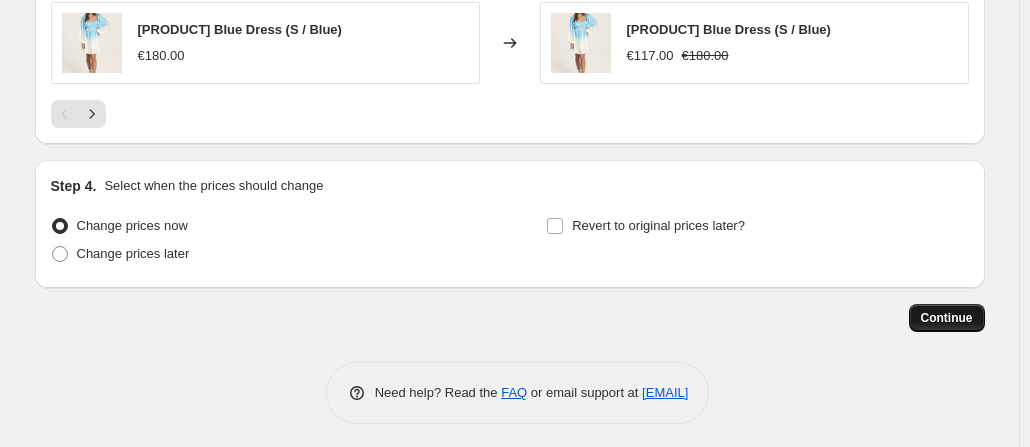click on "Continue" at bounding box center (947, 318) 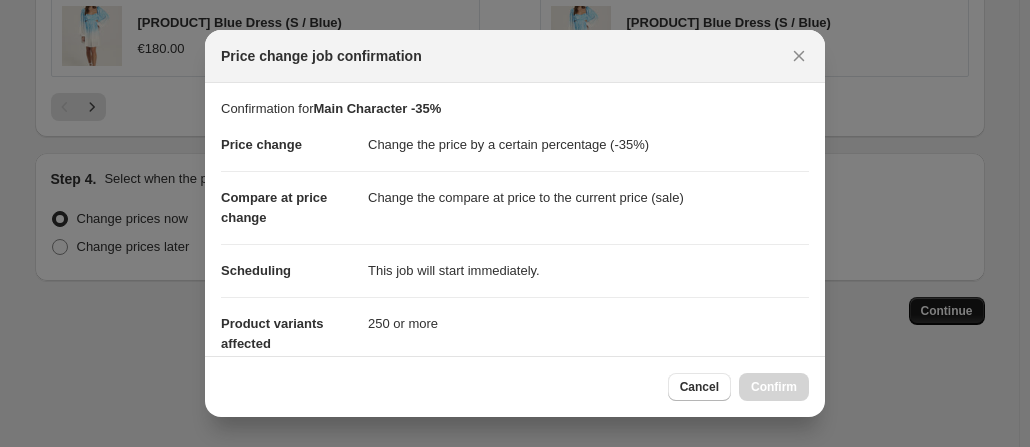 scroll, scrollTop: 0, scrollLeft: 0, axis: both 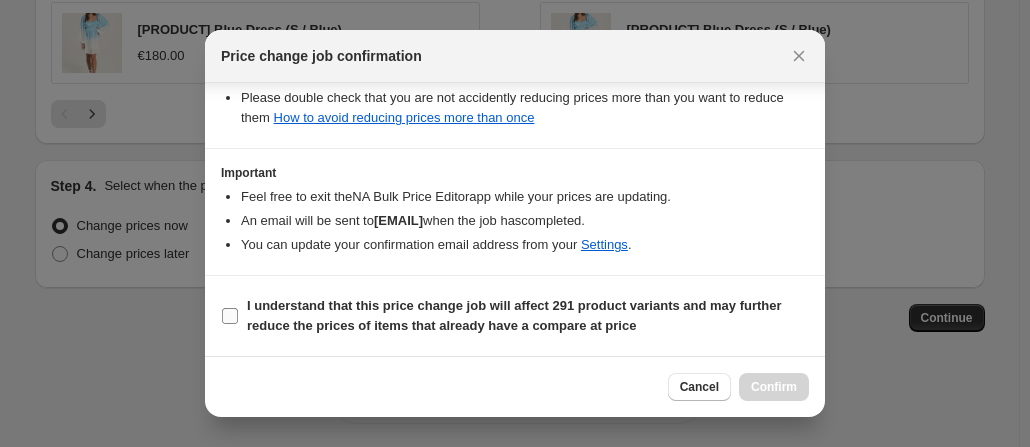 click on "I understand that this price change job will affect 291 product variants and may further reduce the prices of items that already have a compare at price" at bounding box center [230, 316] 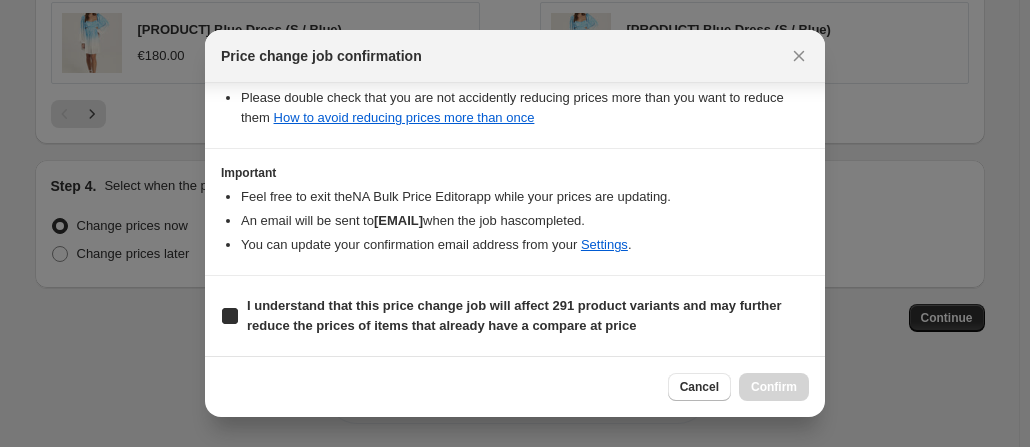 checkbox on "true" 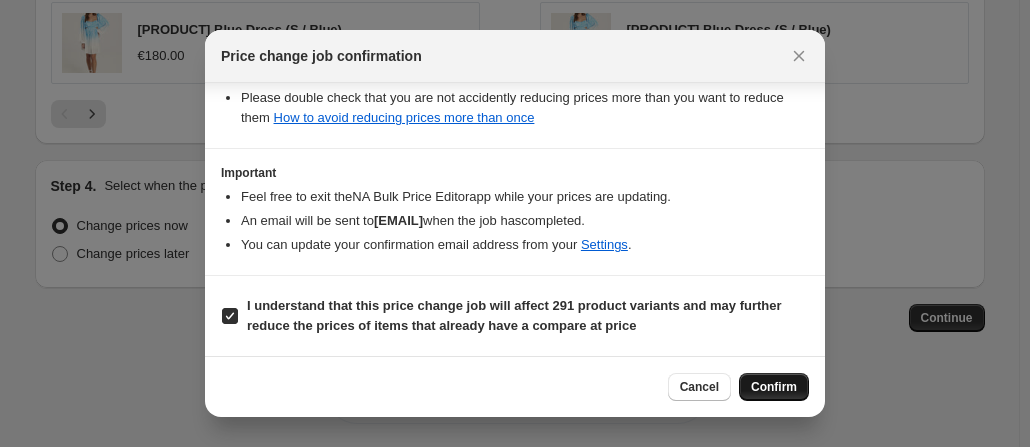 click on "Confirm" at bounding box center [774, 387] 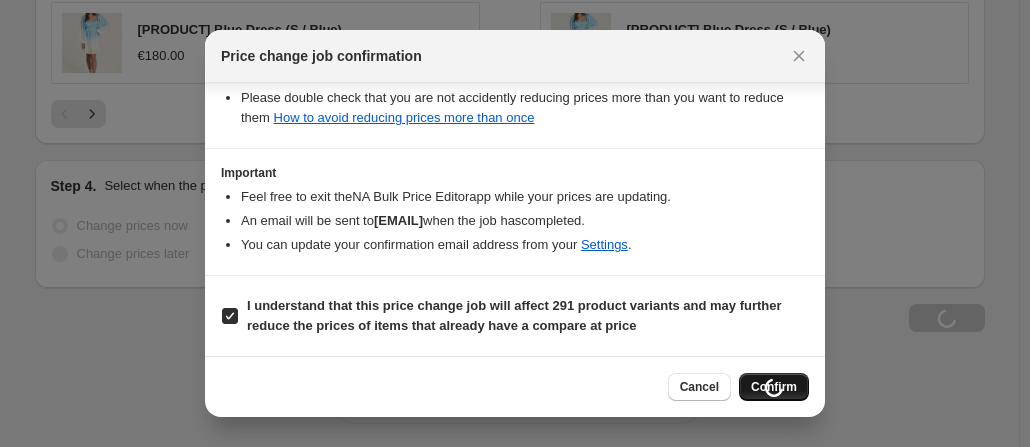 scroll, scrollTop: 1838, scrollLeft: 0, axis: vertical 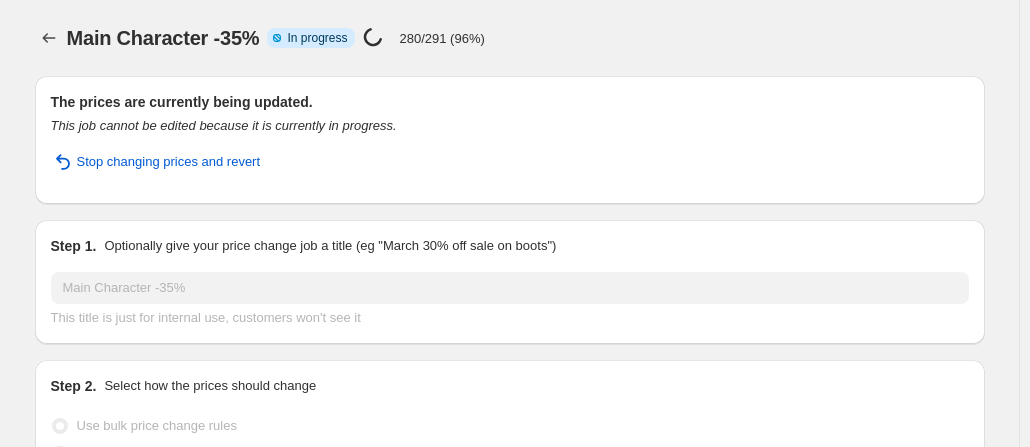 select on "percentage" 